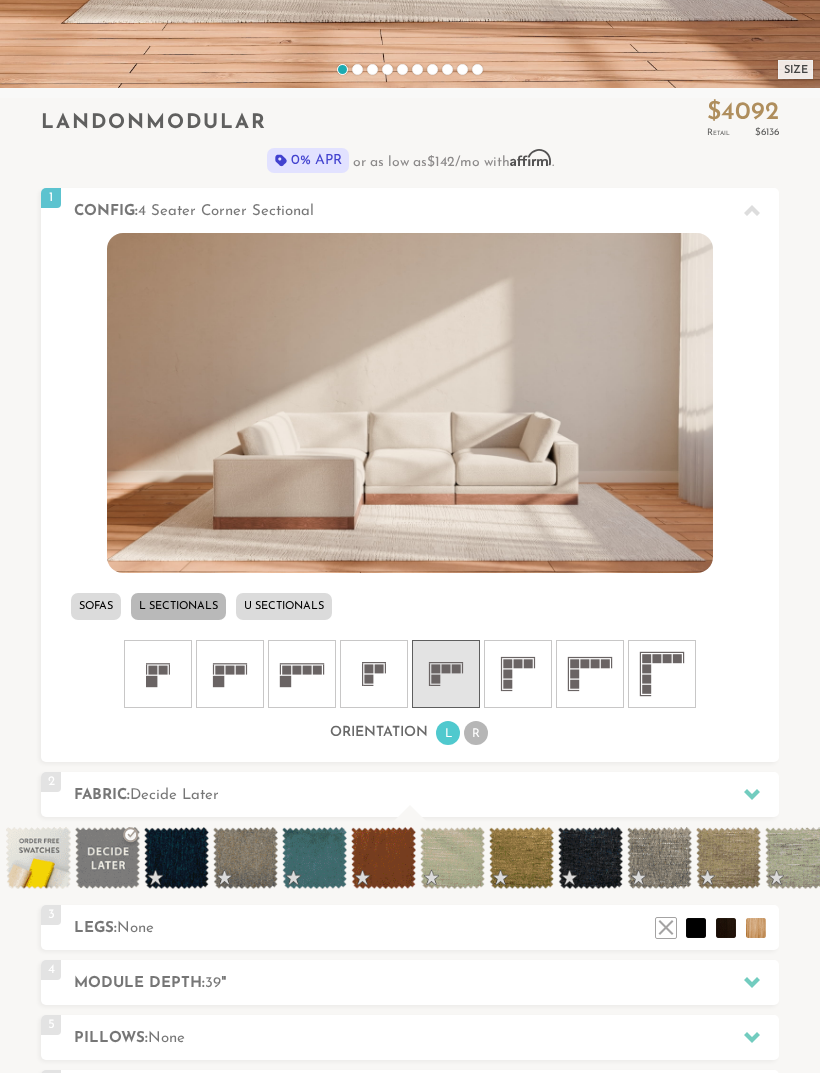 scroll, scrollTop: 502, scrollLeft: 0, axis: vertical 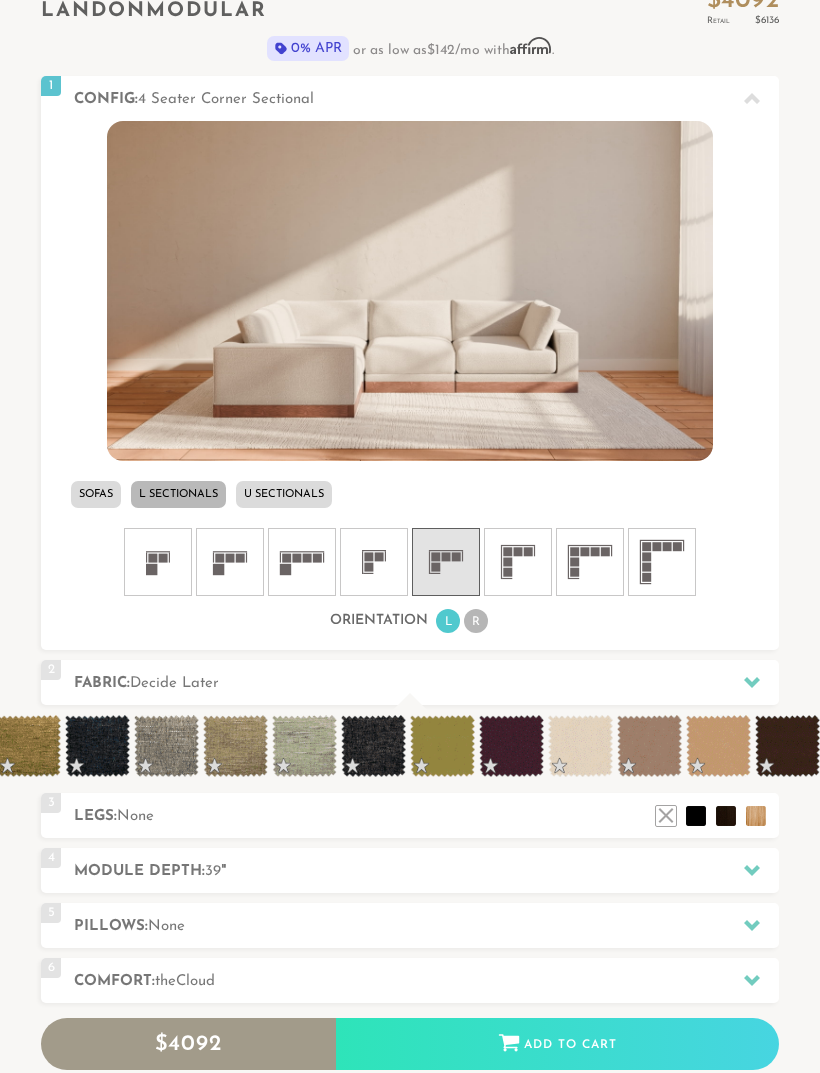 click at bounding box center (580, 746) 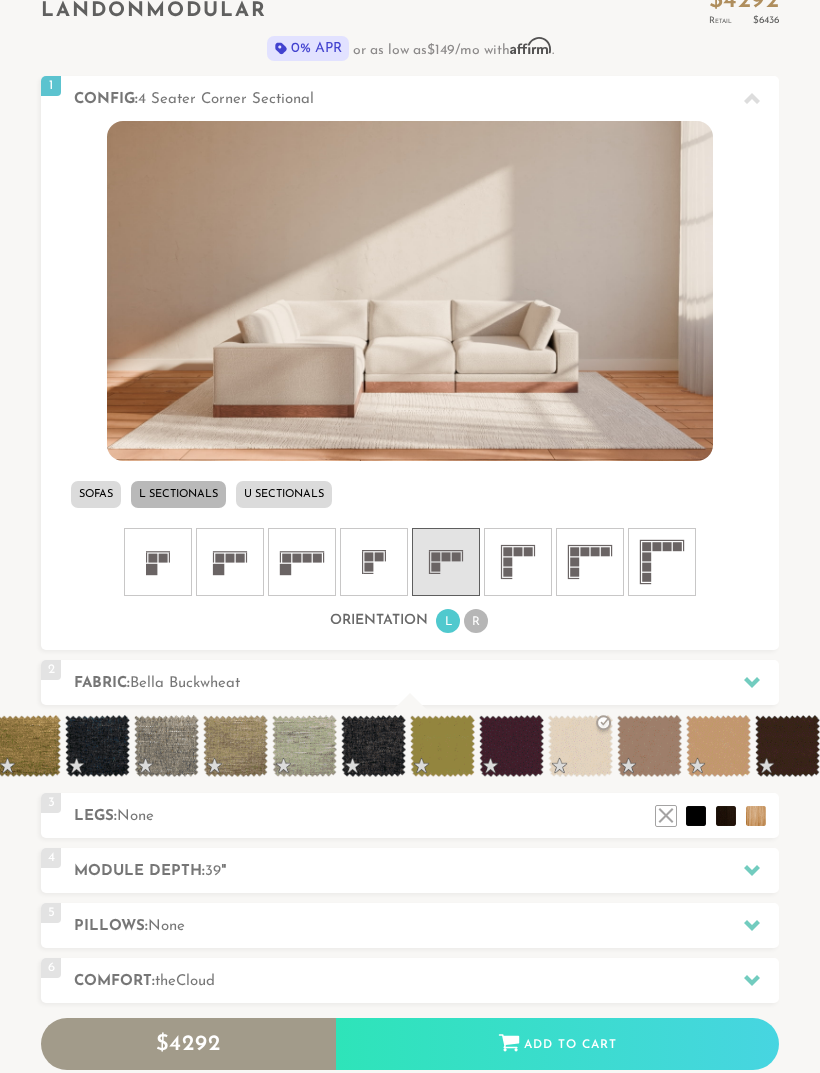 scroll, scrollTop: 0, scrollLeft: 533, axis: horizontal 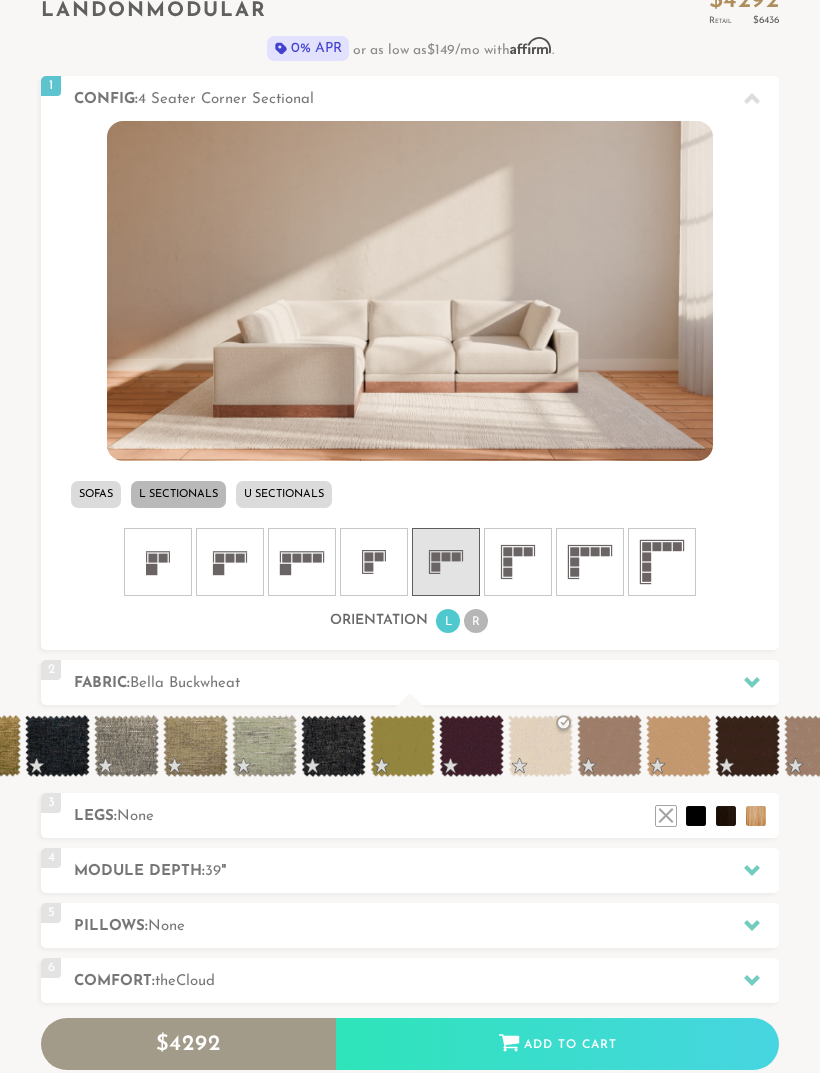 click at bounding box center [609, 746] 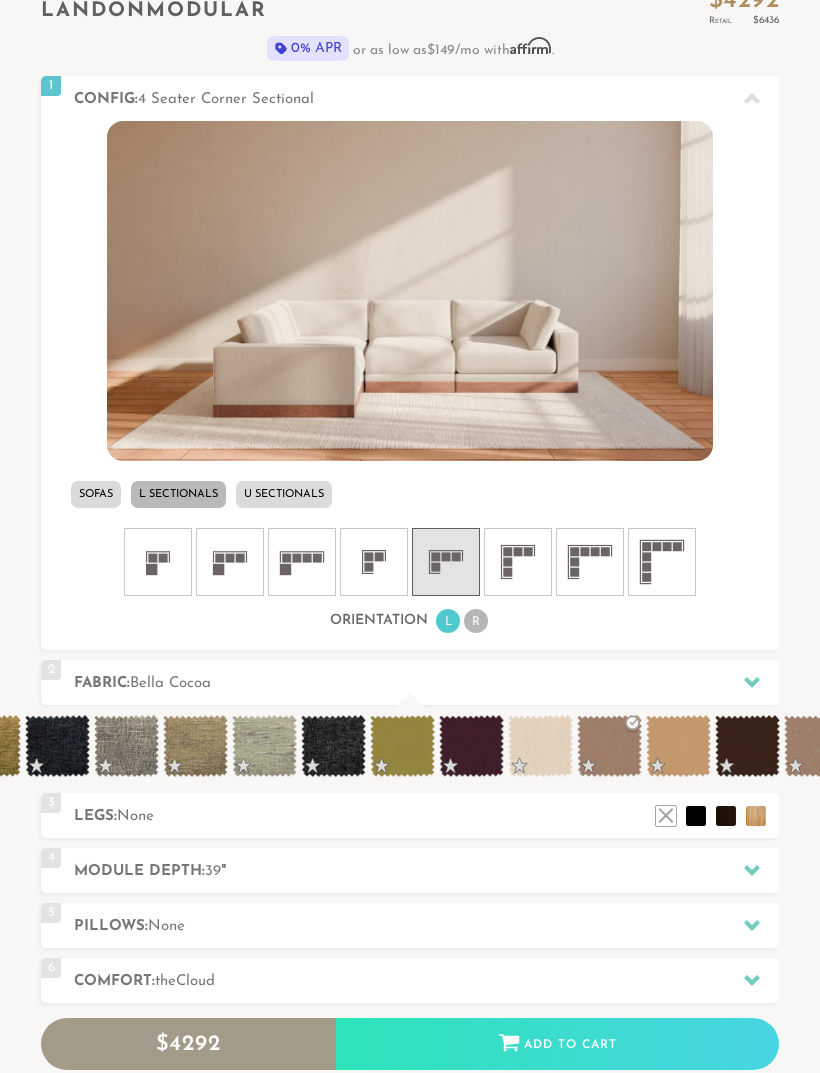 click at bounding box center [678, 746] 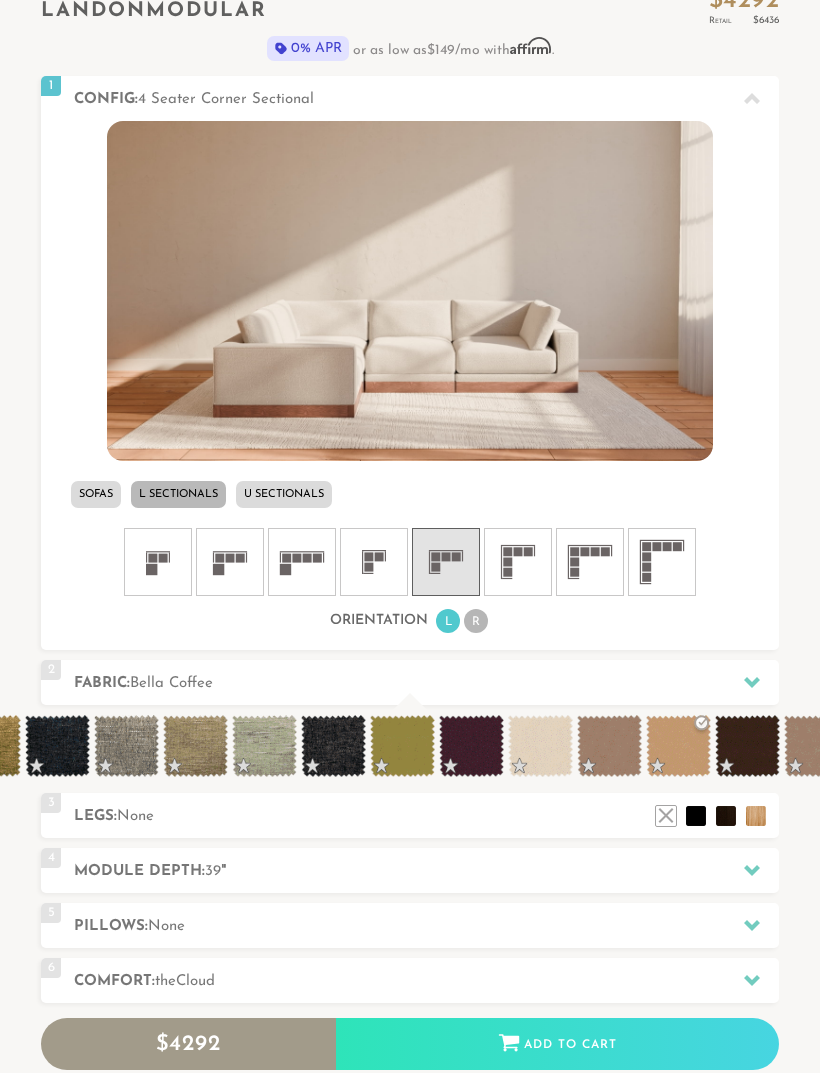 click at bounding box center [747, 746] 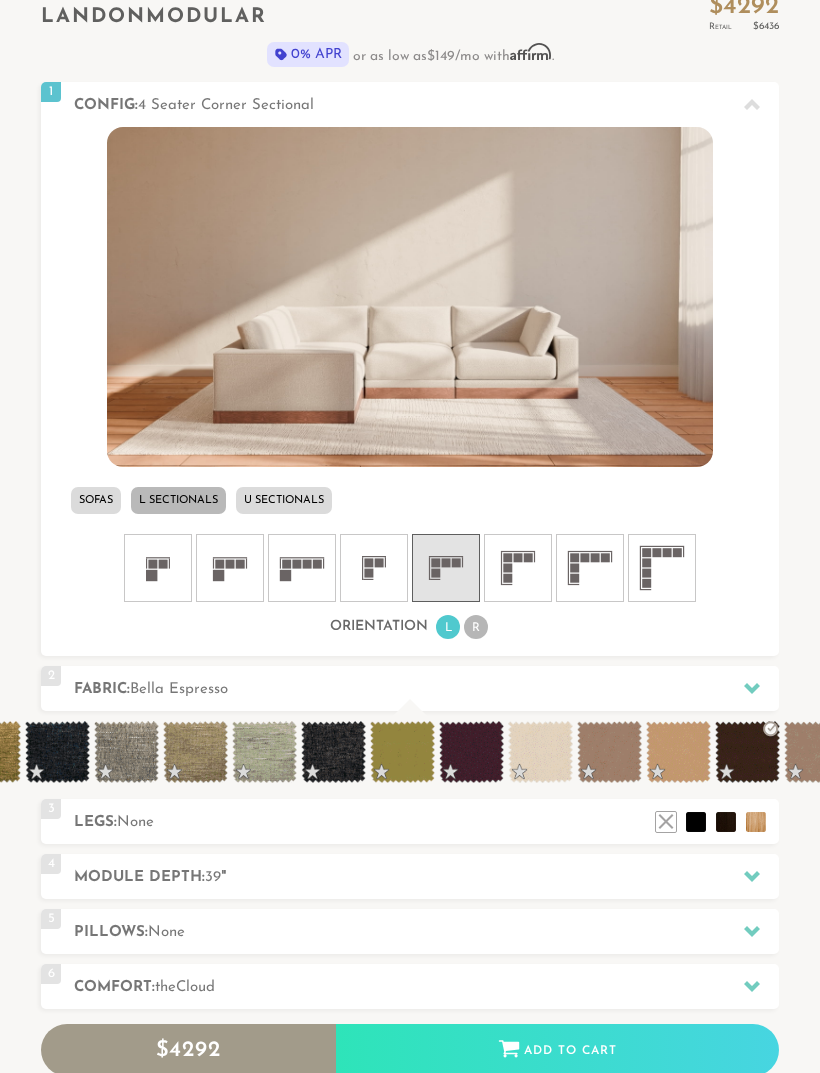 scroll, scrollTop: 608, scrollLeft: 0, axis: vertical 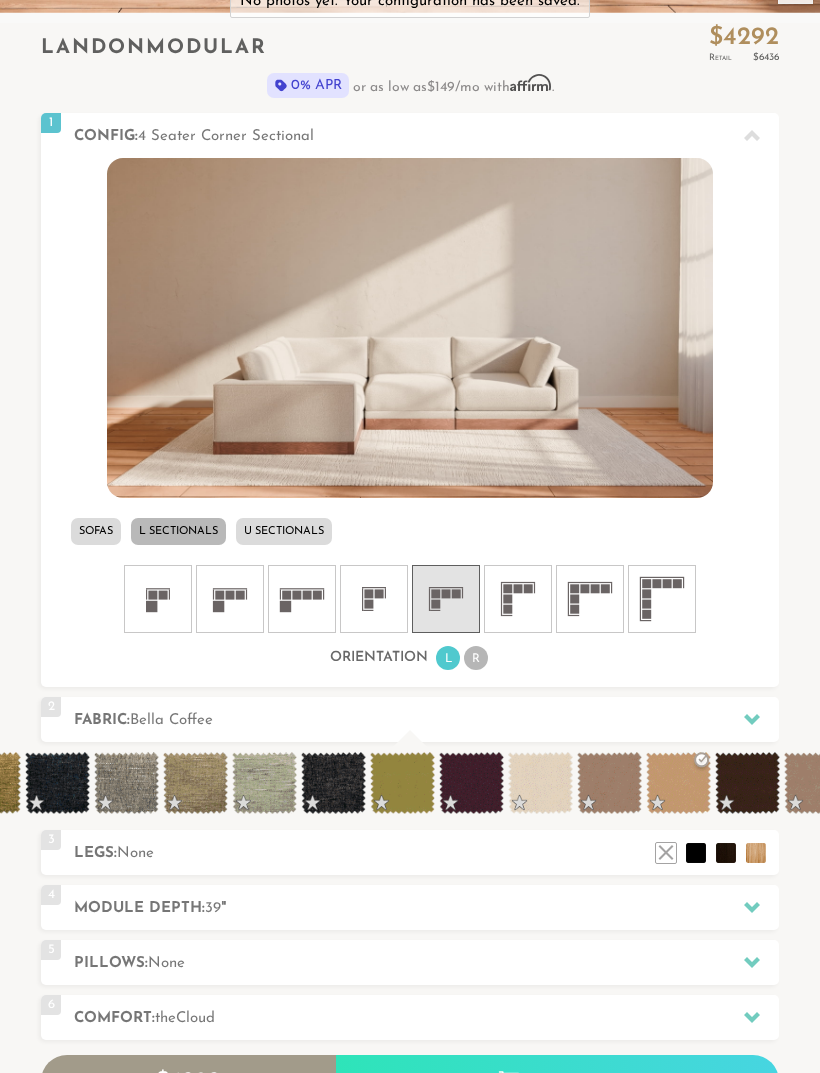 click at bounding box center [696, 853] 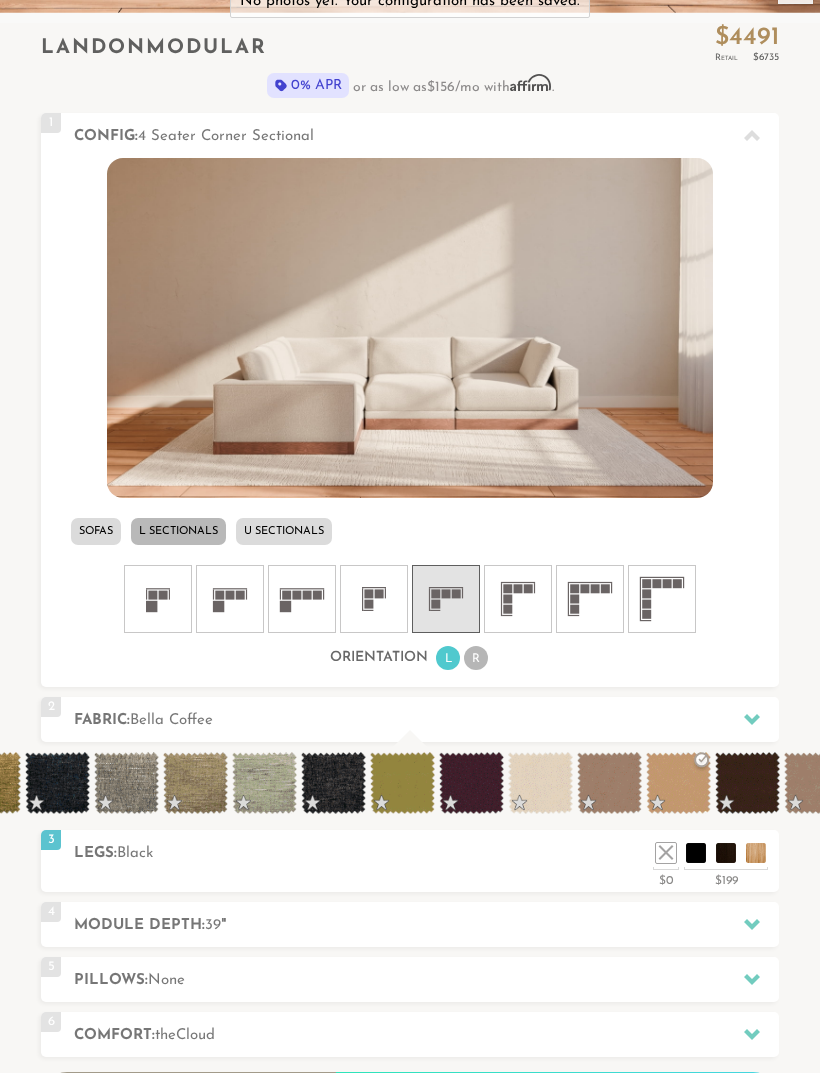 click at bounding box center [726, 853] 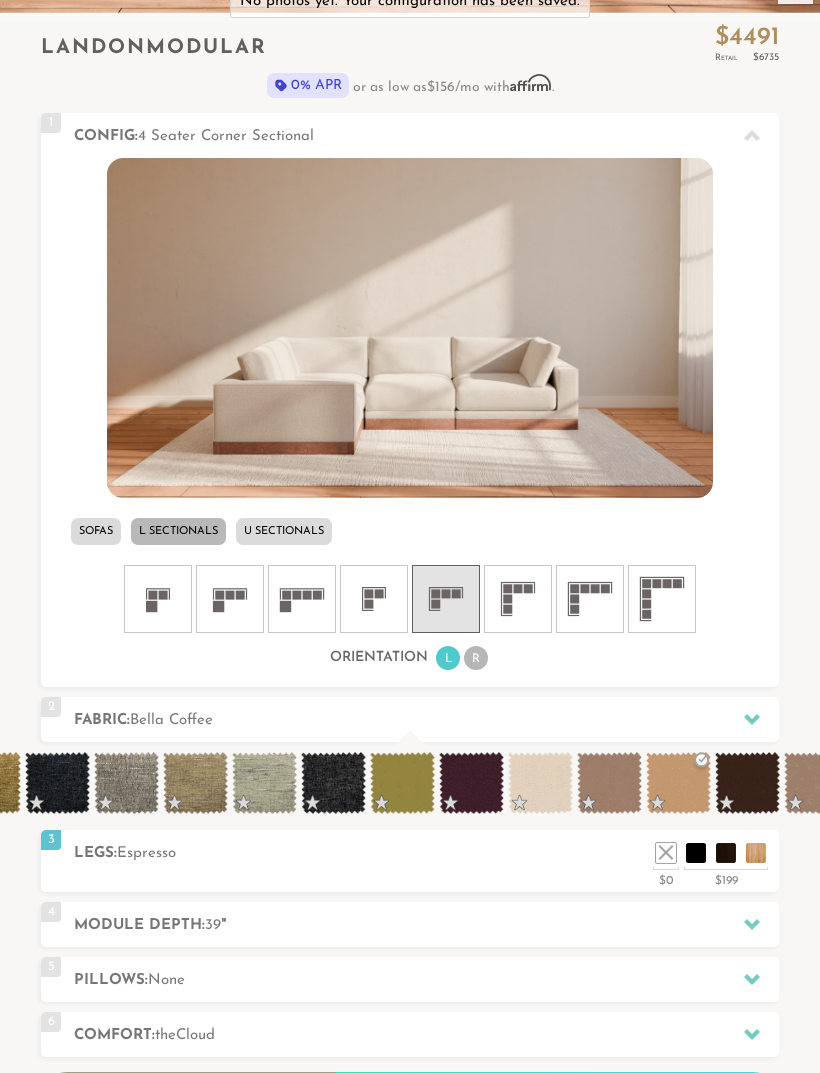 click at bounding box center (666, 853) 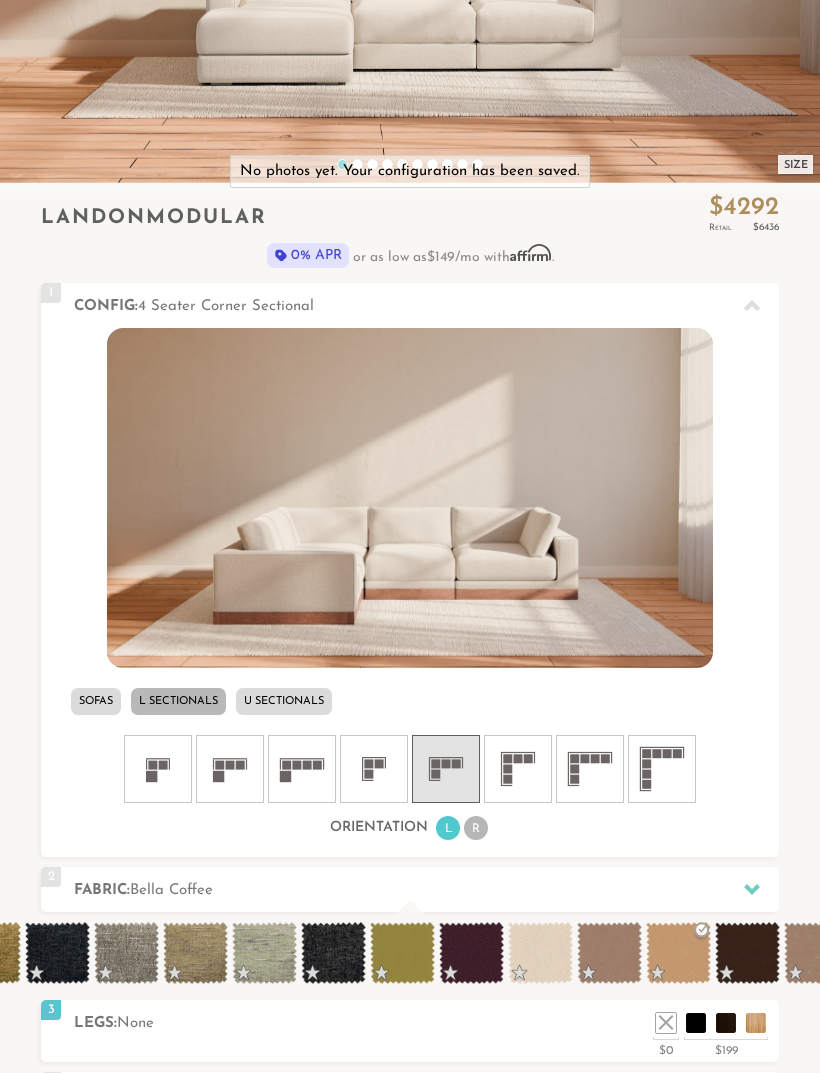 click at bounding box center (609, 953) 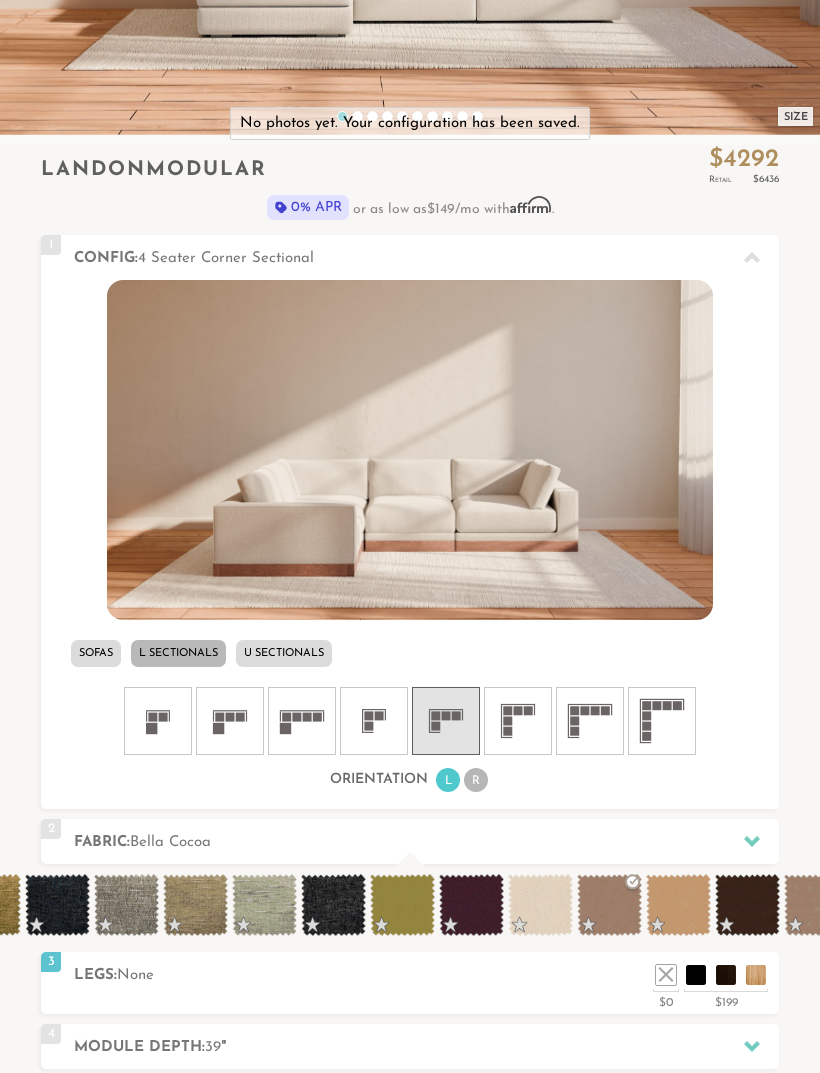 scroll, scrollTop: 453, scrollLeft: 0, axis: vertical 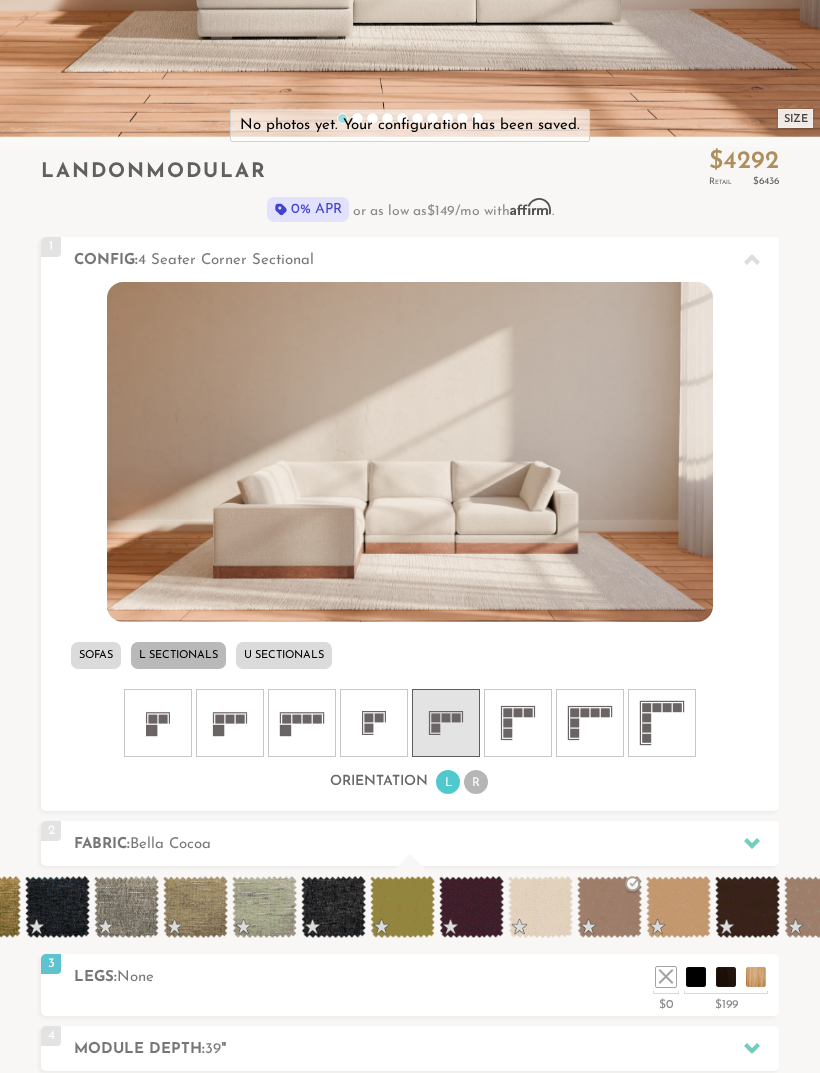 click 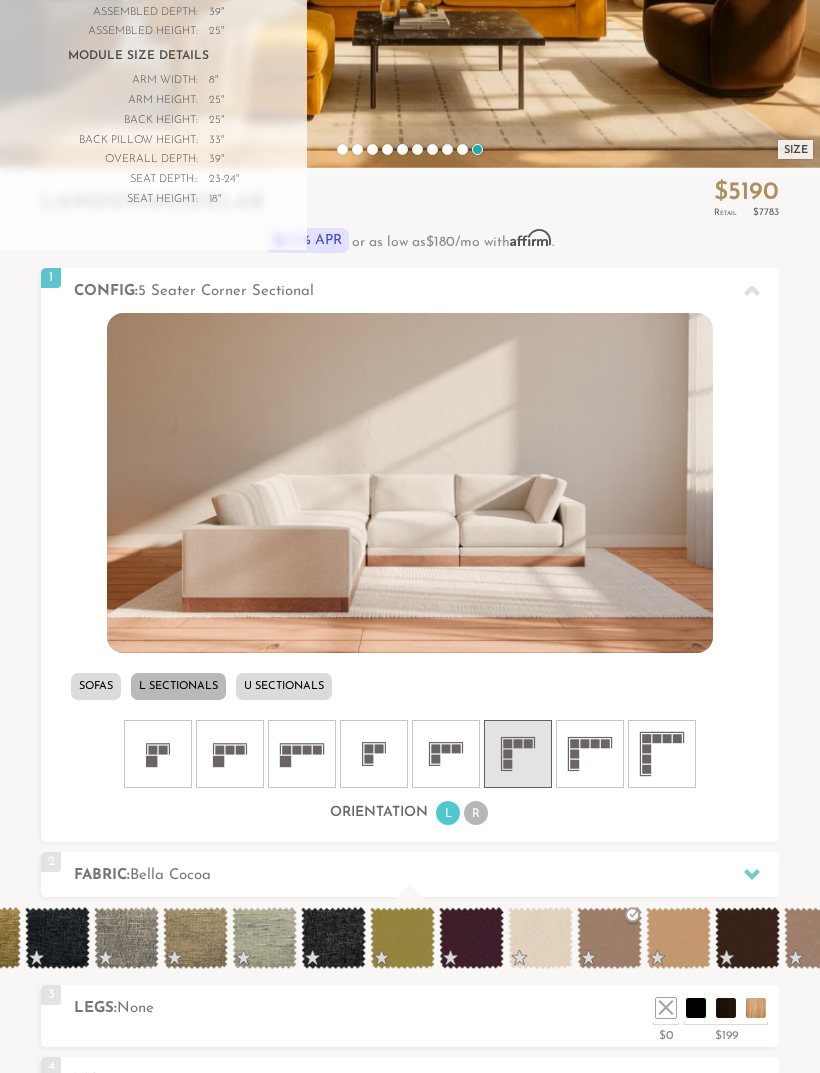 scroll, scrollTop: 424, scrollLeft: 0, axis: vertical 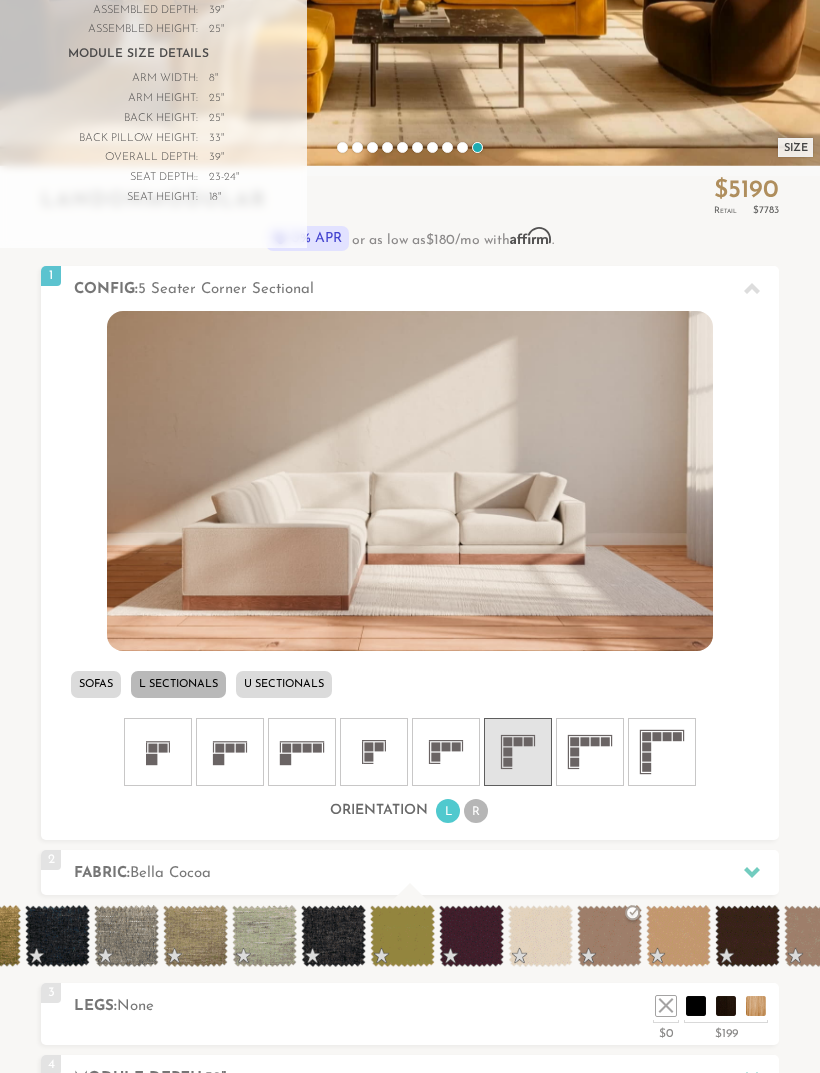 click 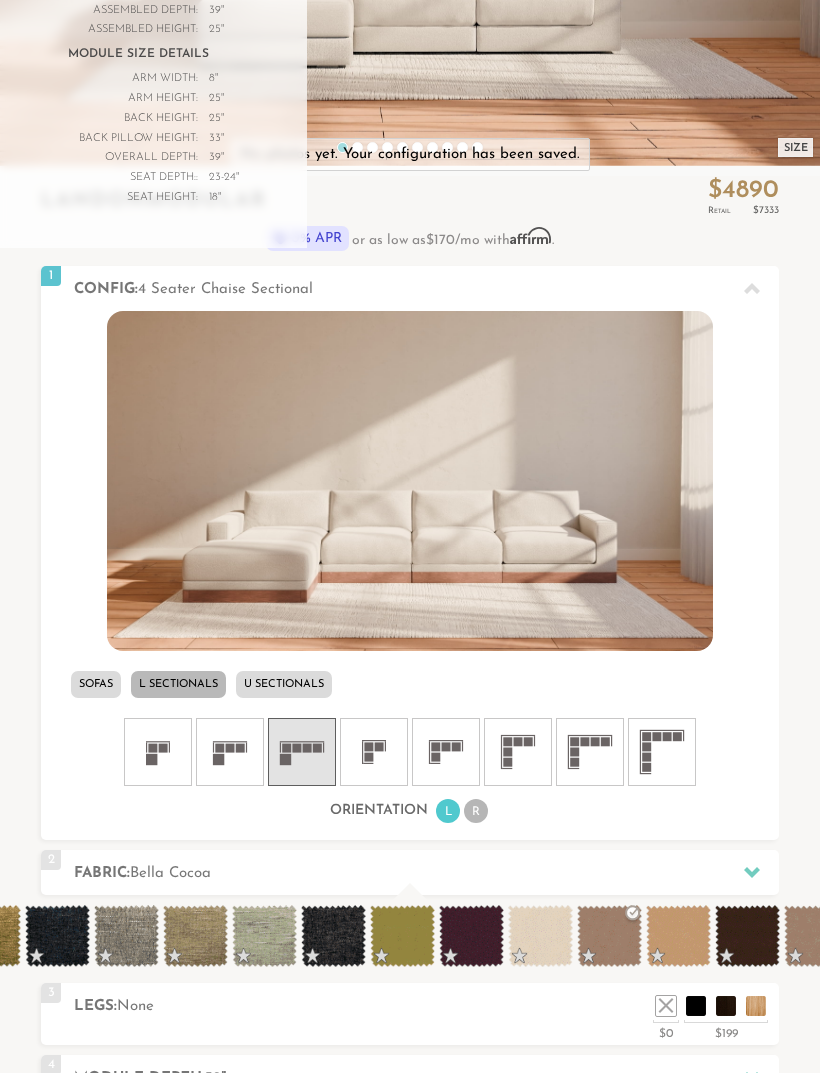 click 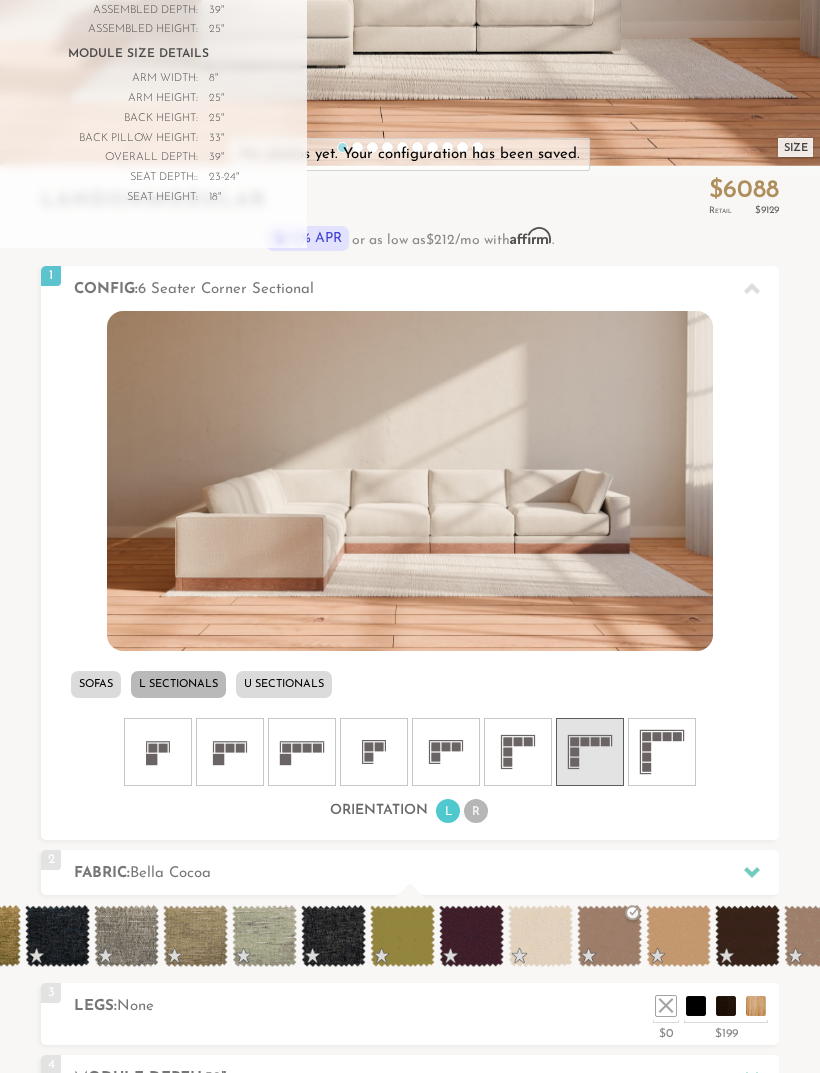 click 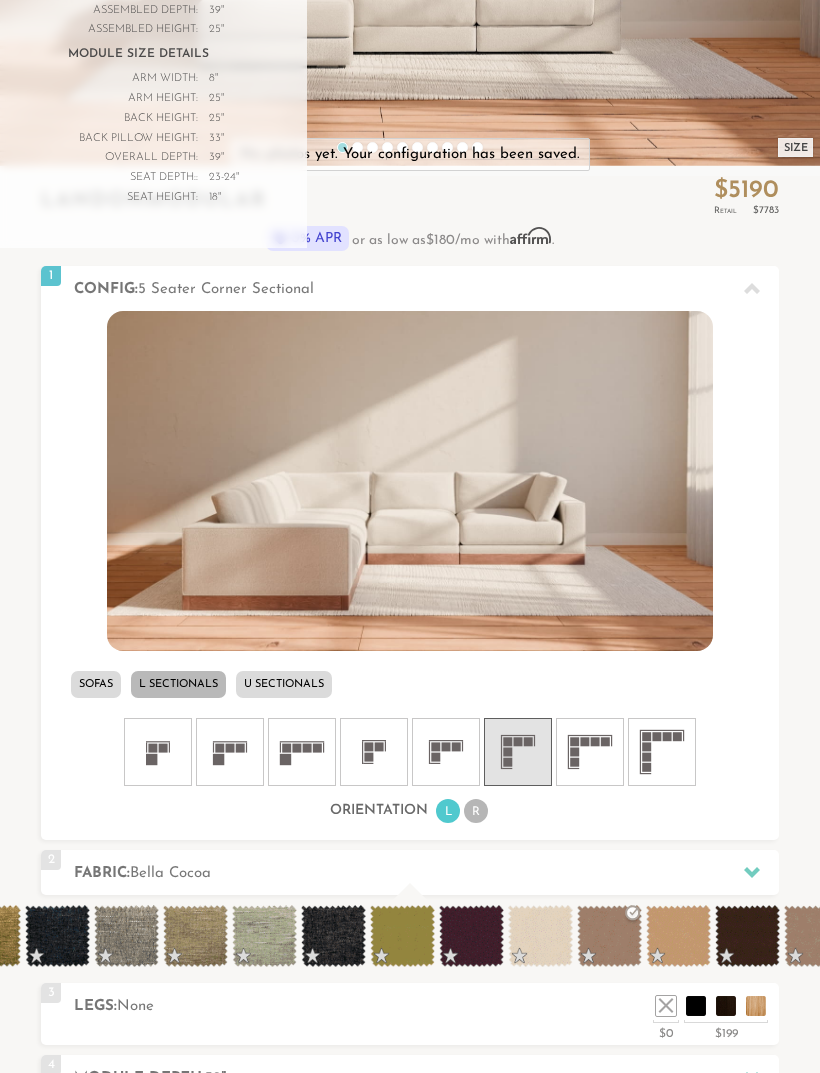 click 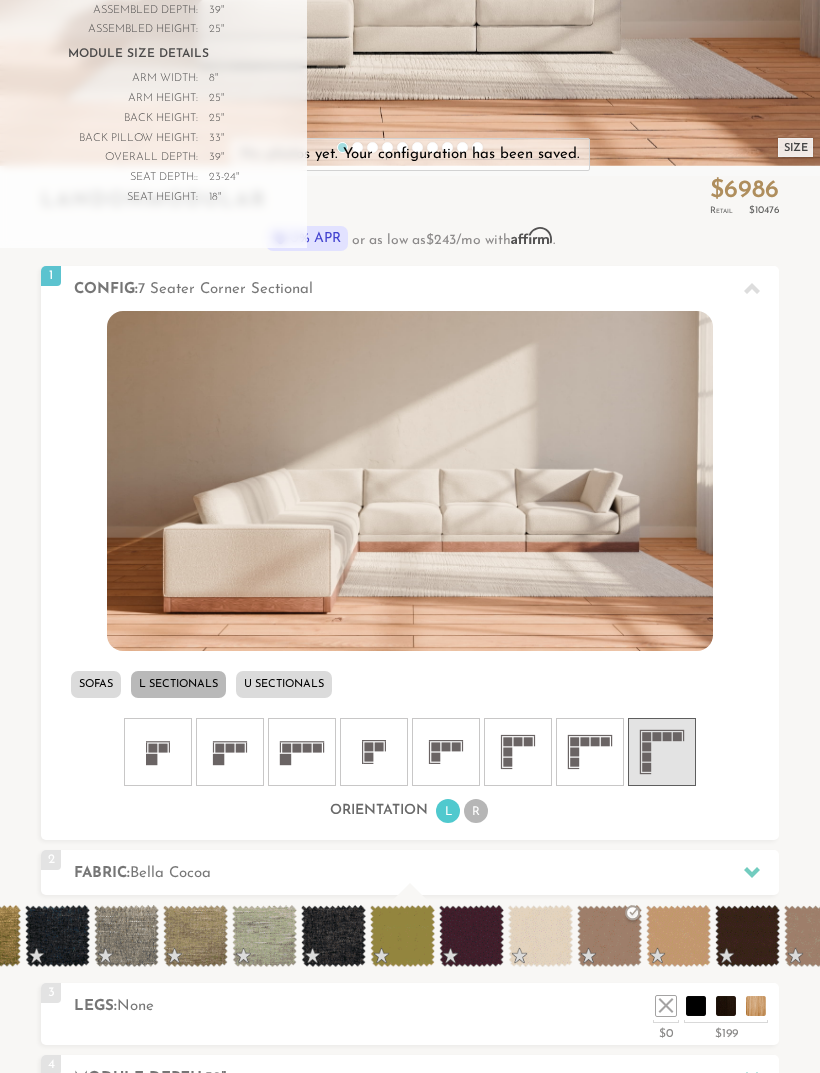 click 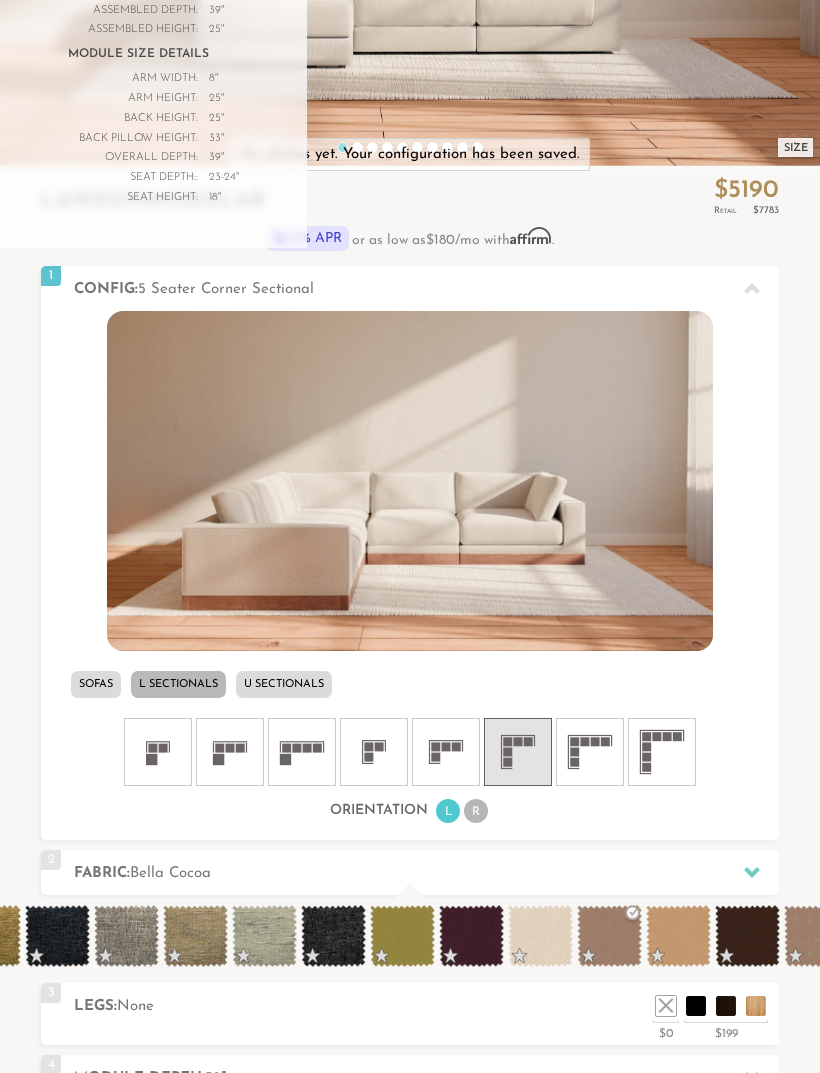 click 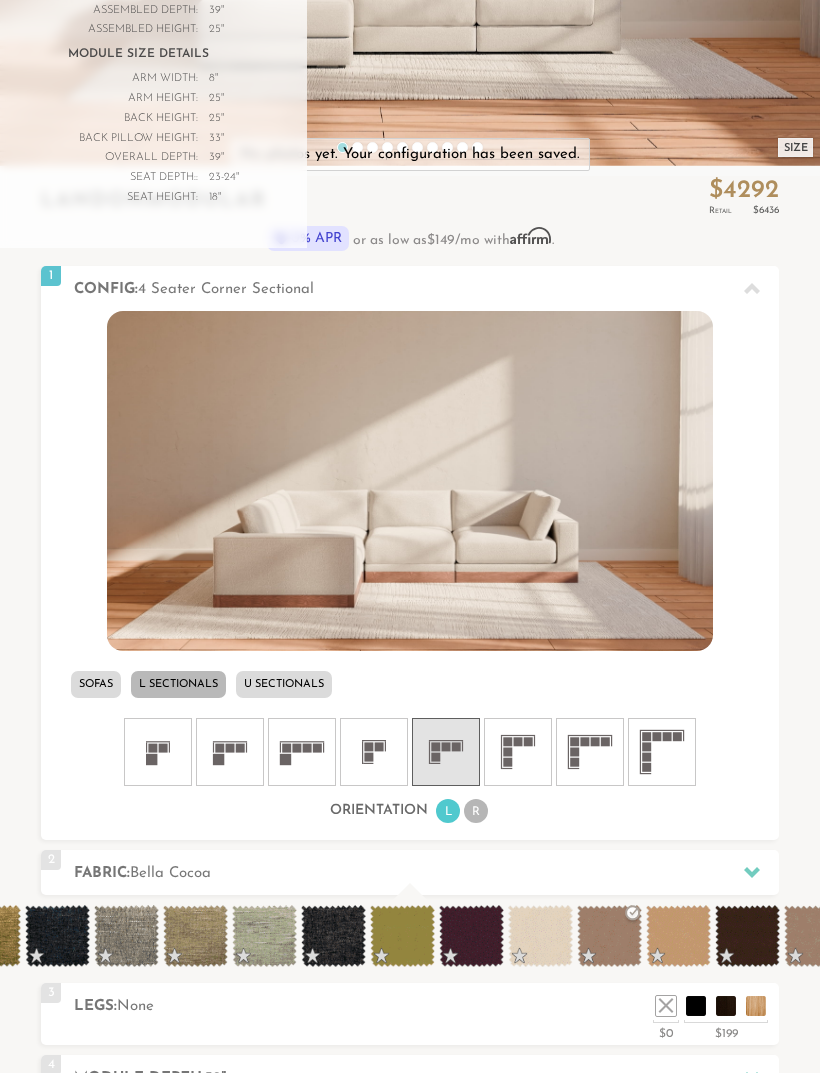 click 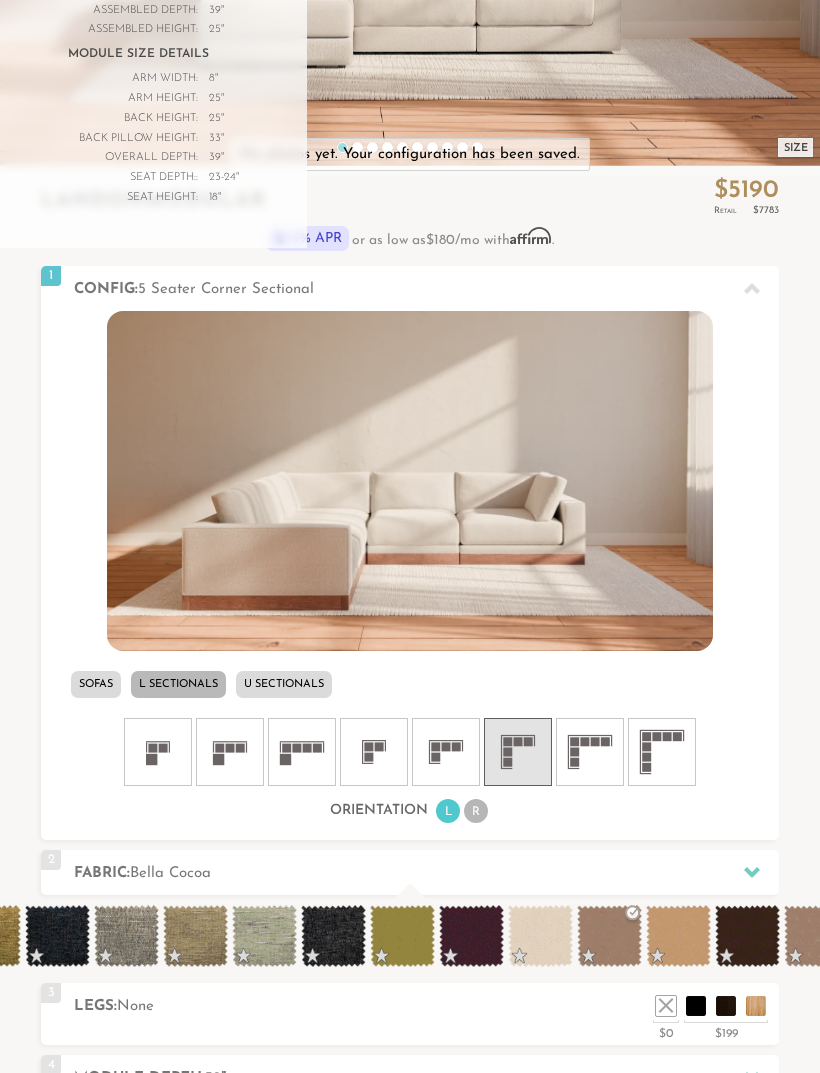 click 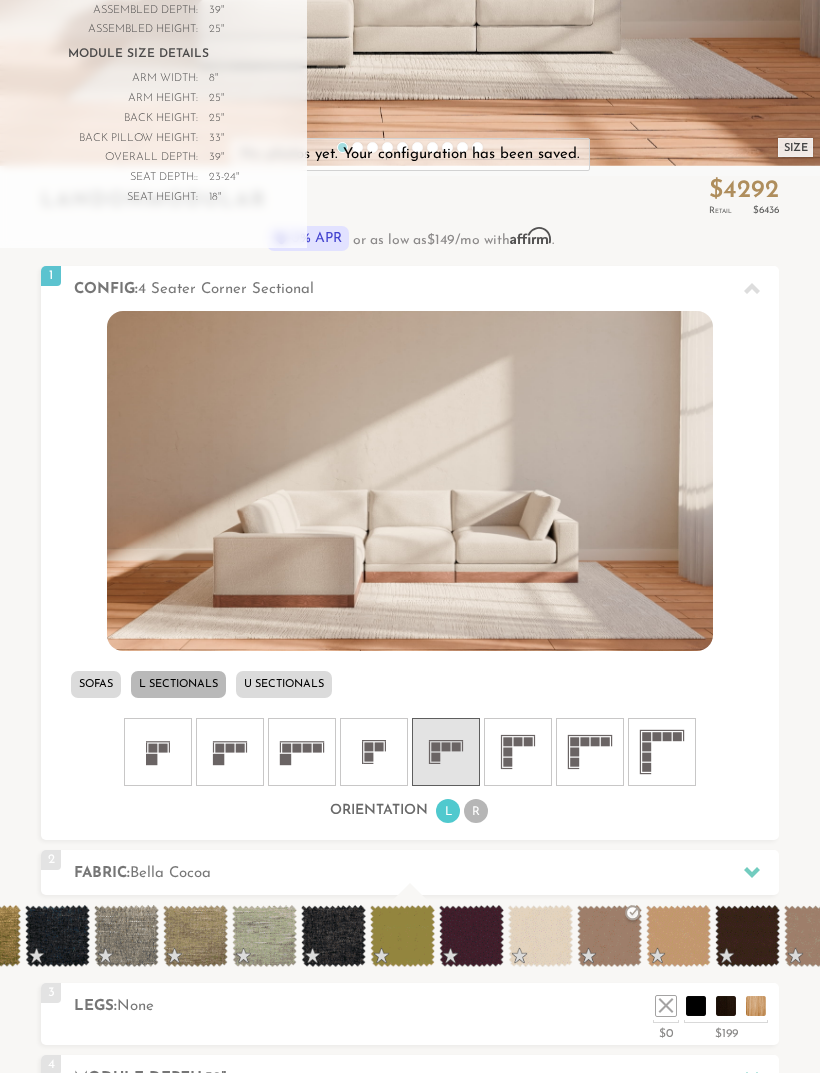 click on "R" at bounding box center (476, 811) 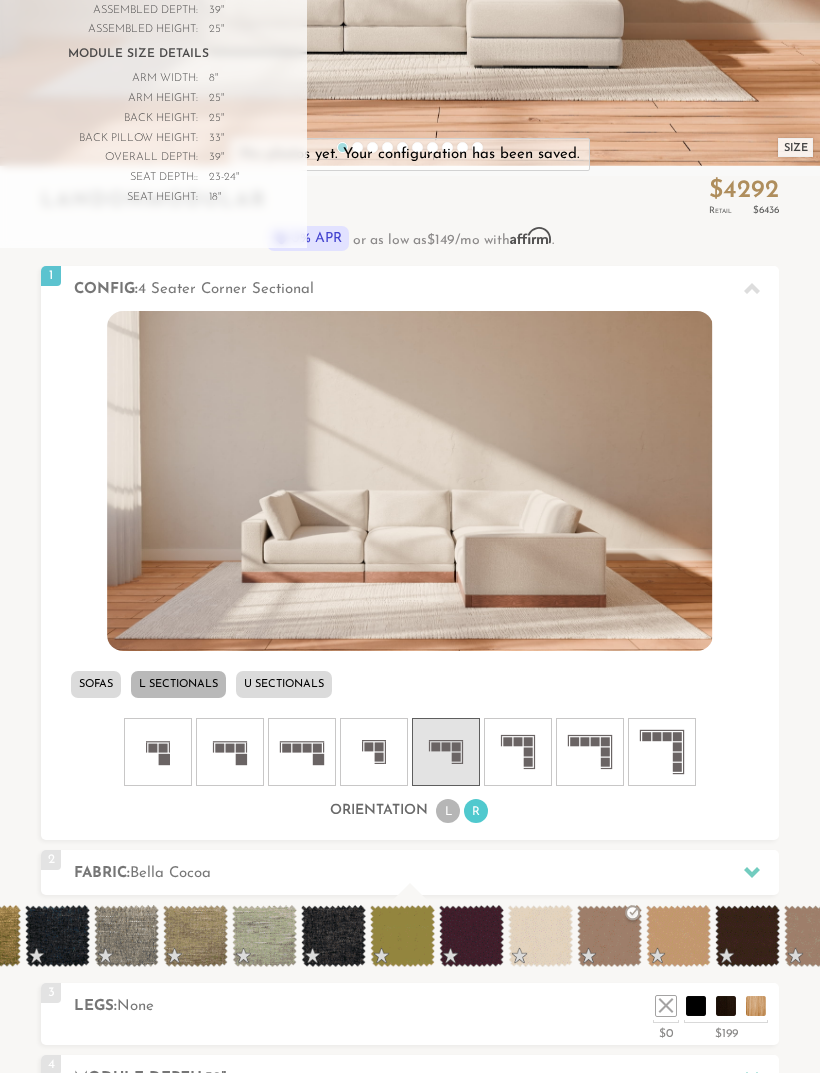 click on "L" at bounding box center (448, 811) 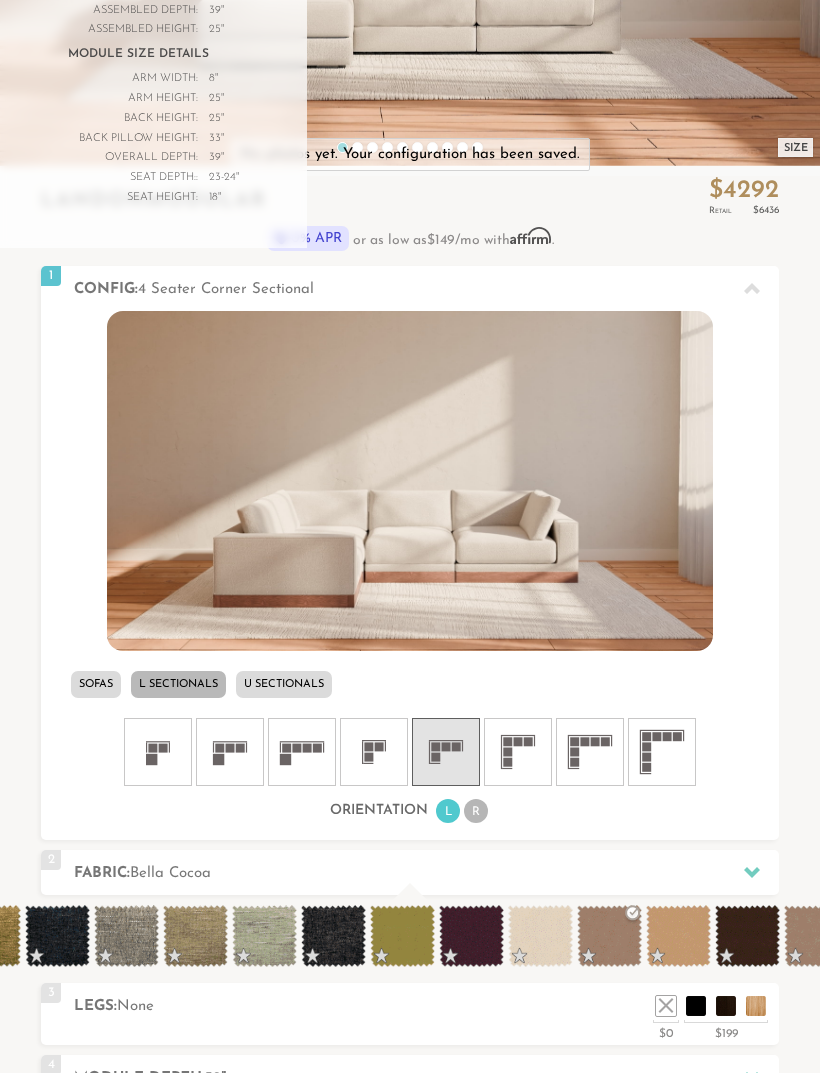 click 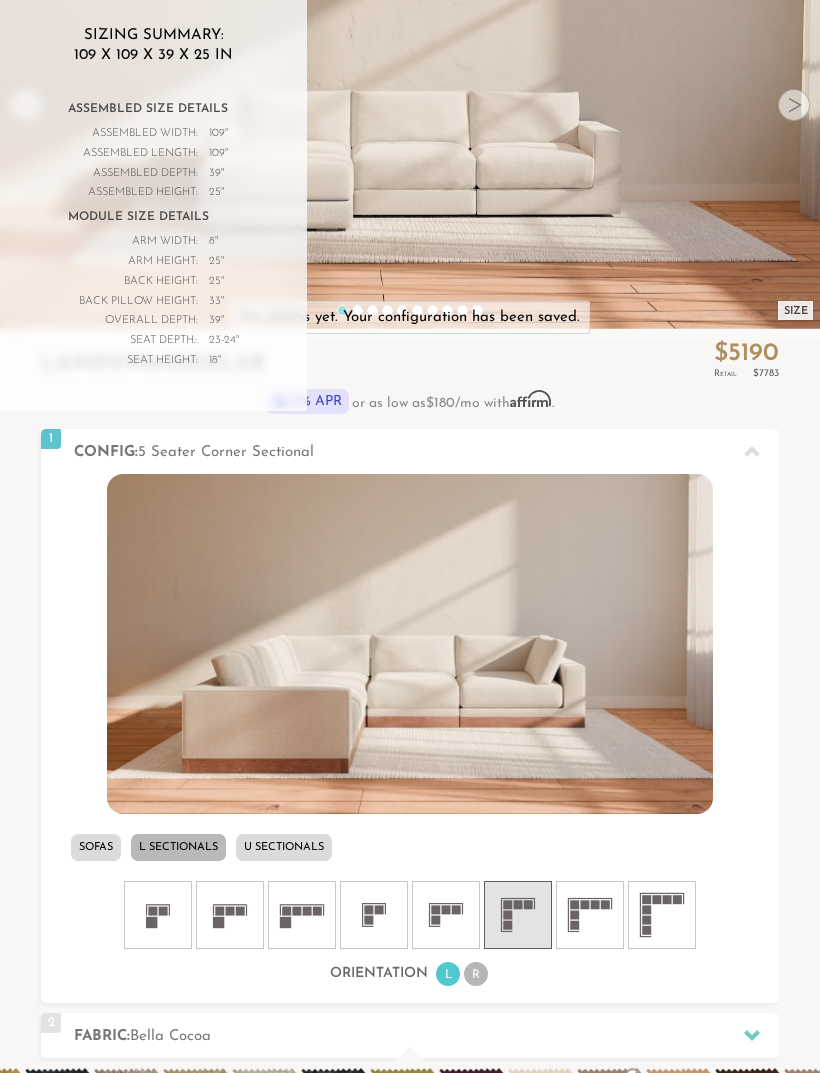 scroll, scrollTop: 256, scrollLeft: 0, axis: vertical 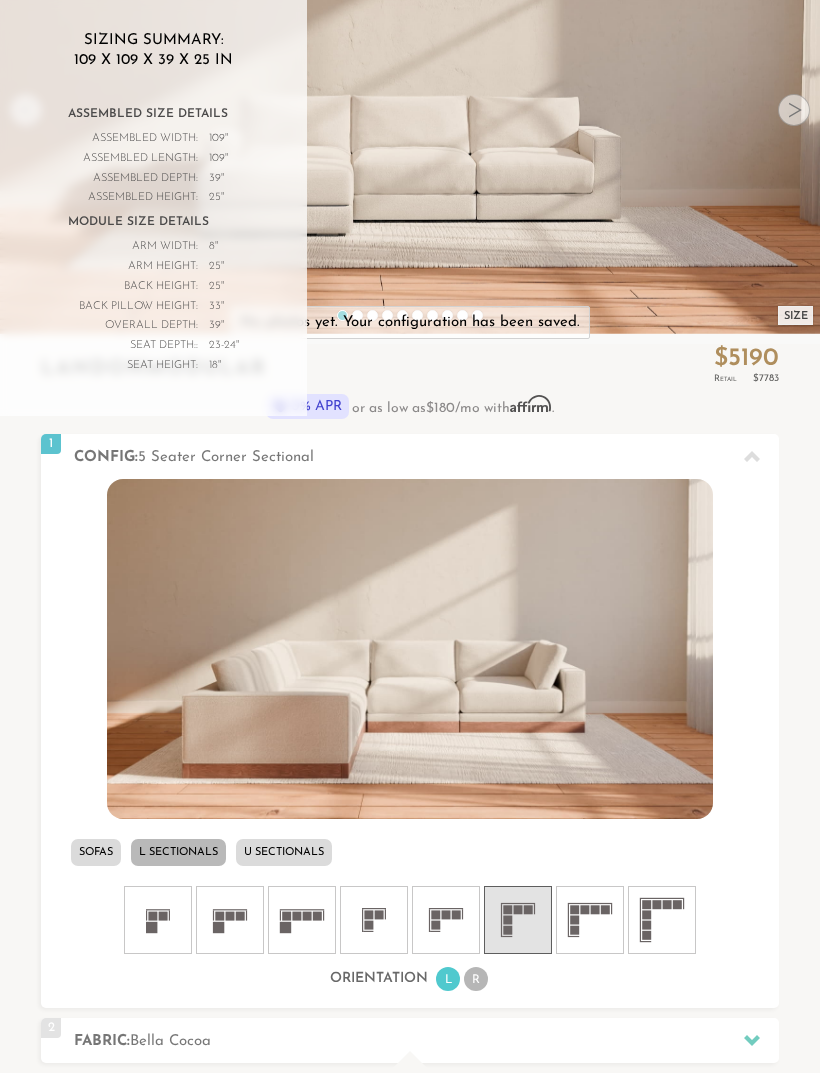 click 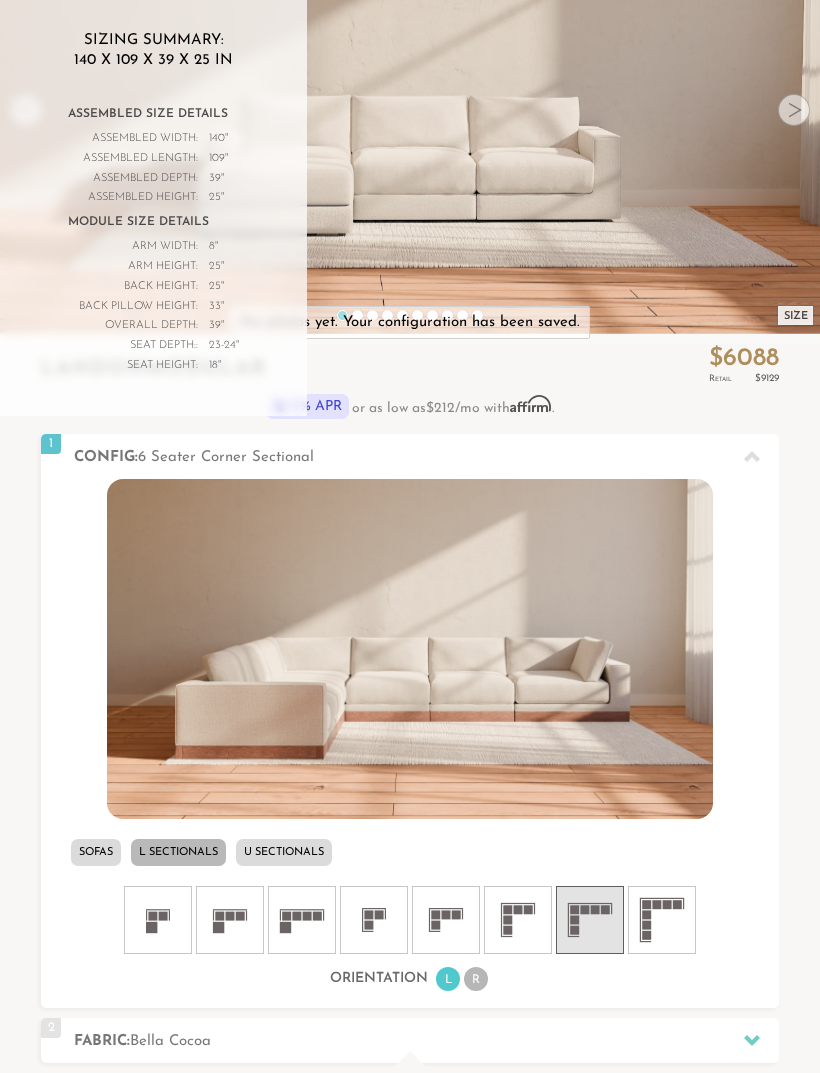 click 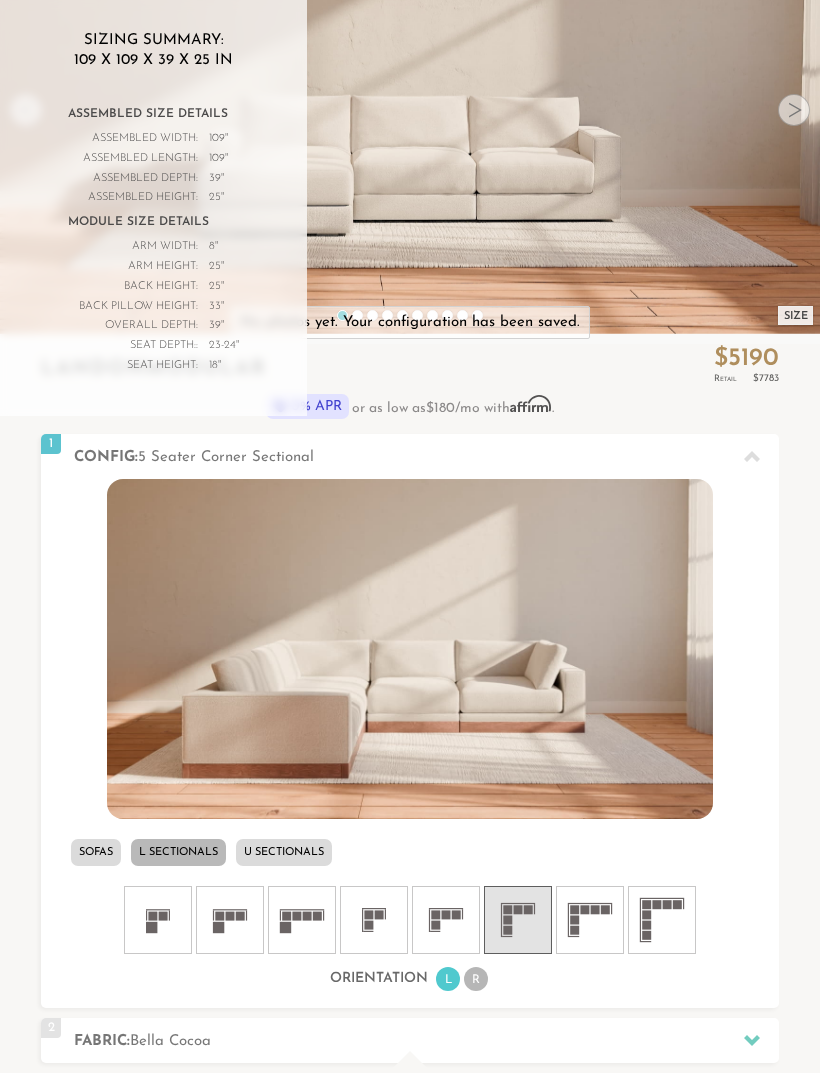 click 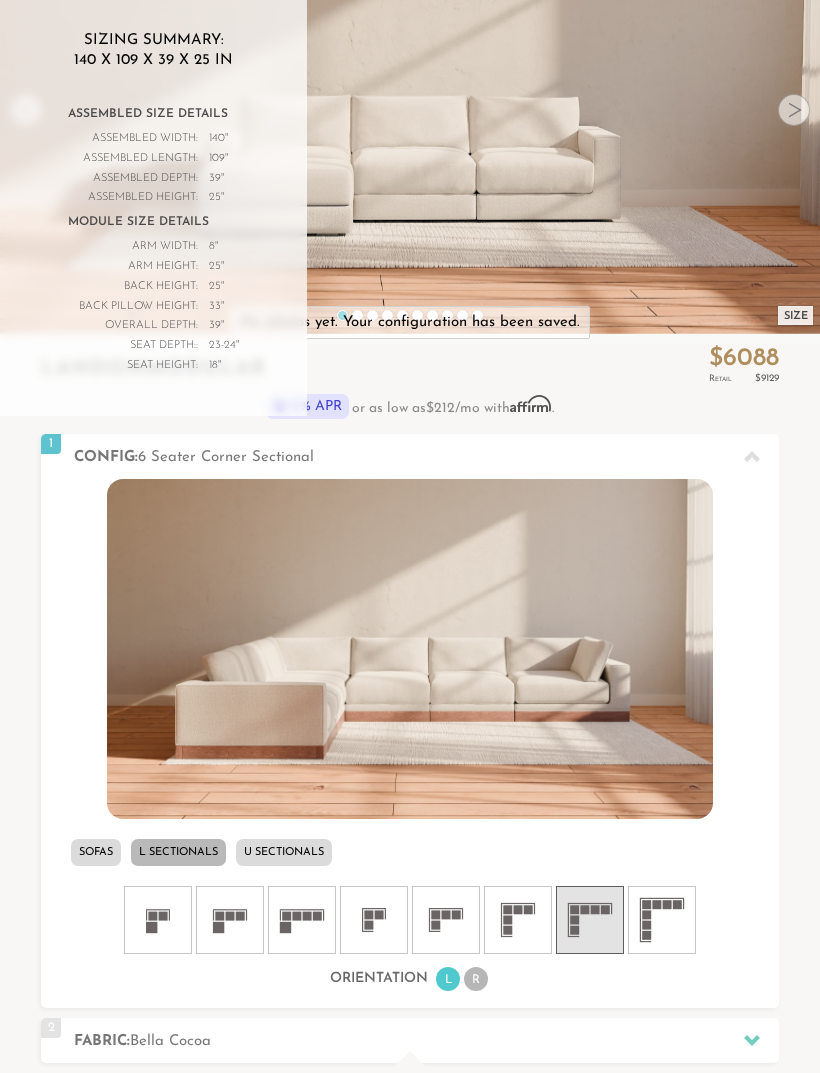 click 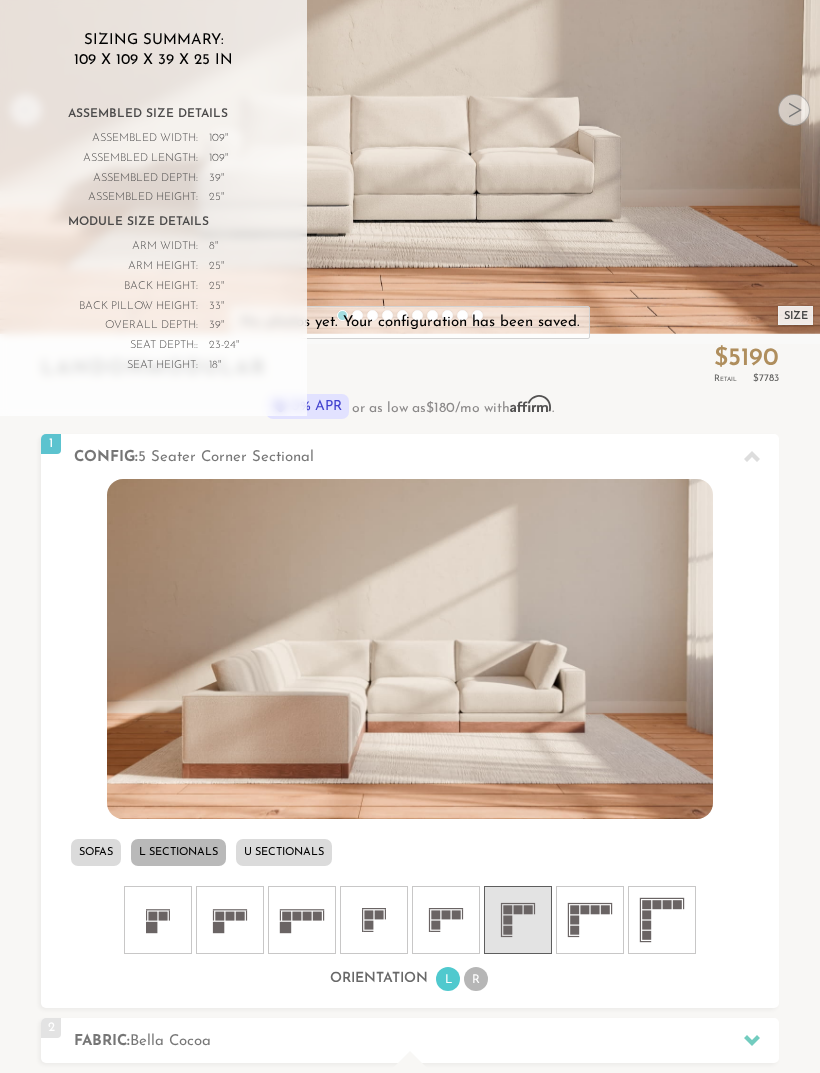 click 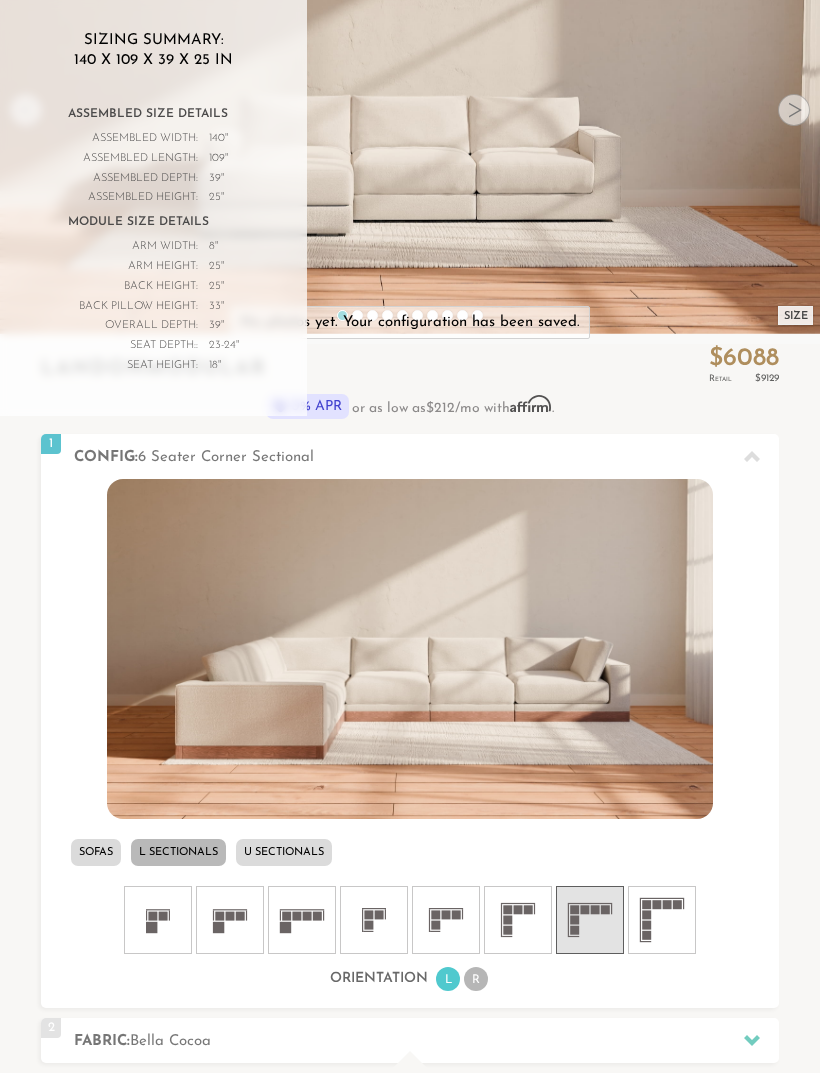 click 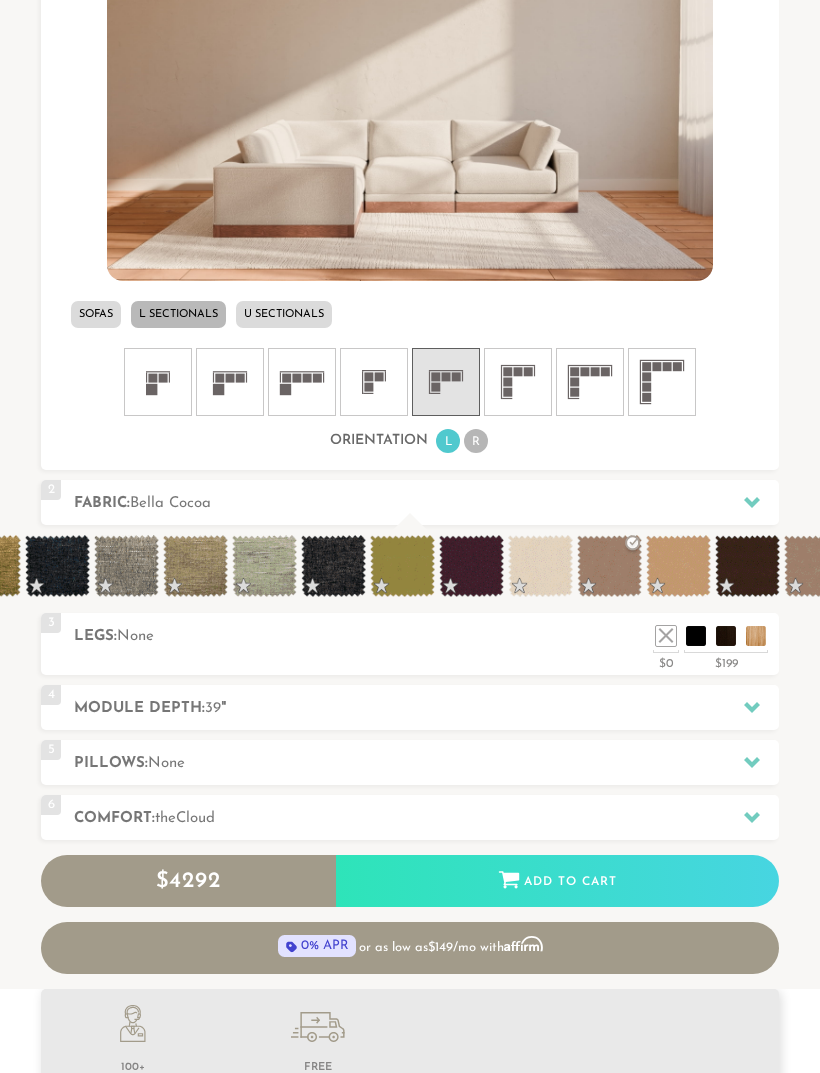 scroll, scrollTop: 794, scrollLeft: 0, axis: vertical 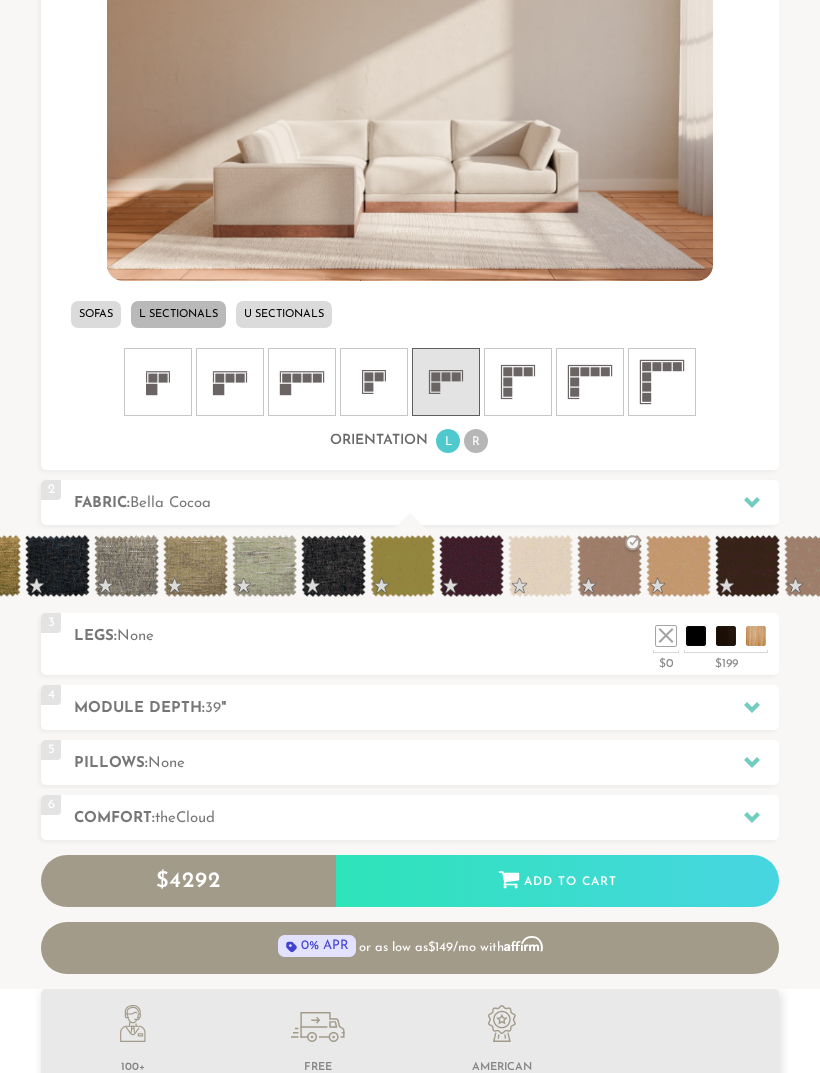 click on "6
Comfort:  the  Cloud
soft" at bounding box center (410, 817) 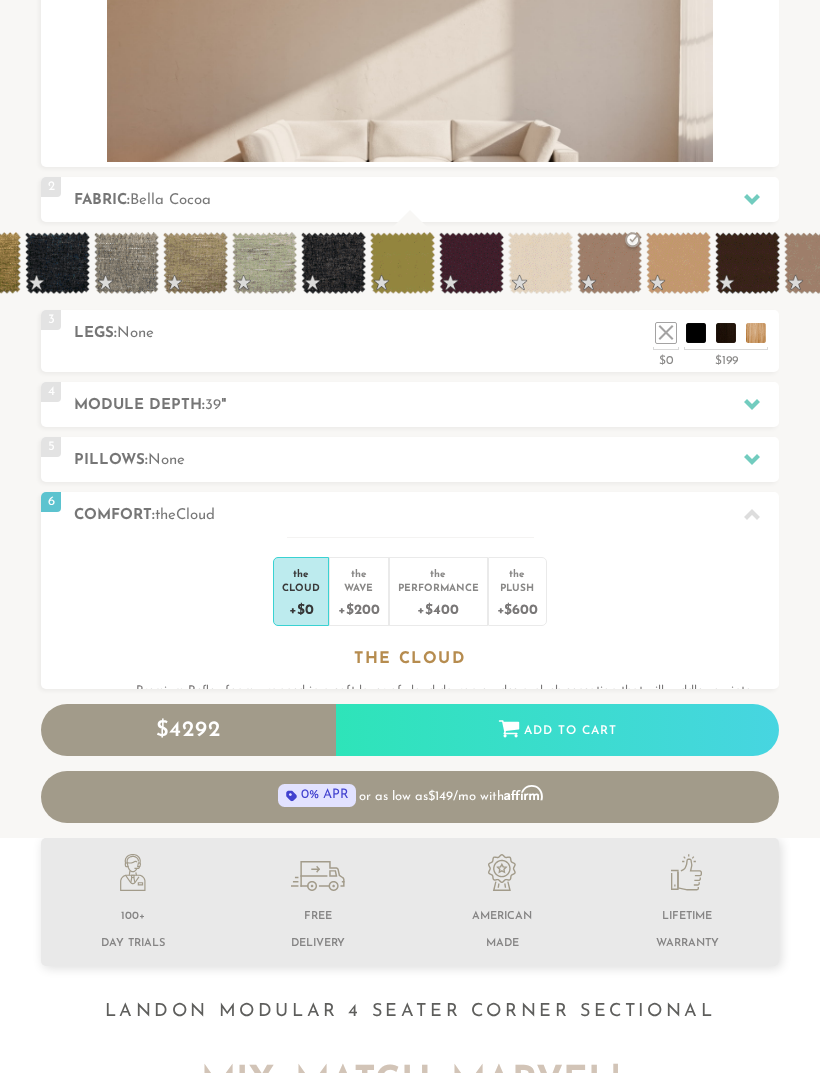 scroll, scrollTop: 18955, scrollLeft: 820, axis: both 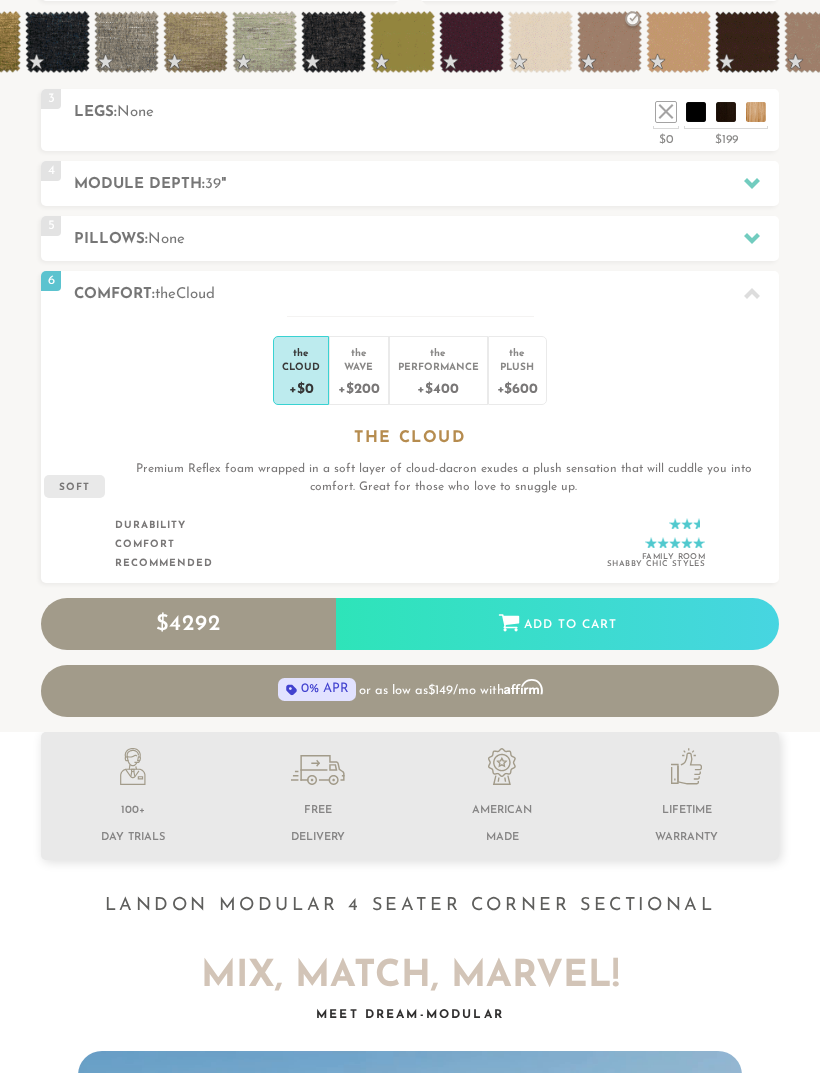 click on "Plush" at bounding box center [517, 366] 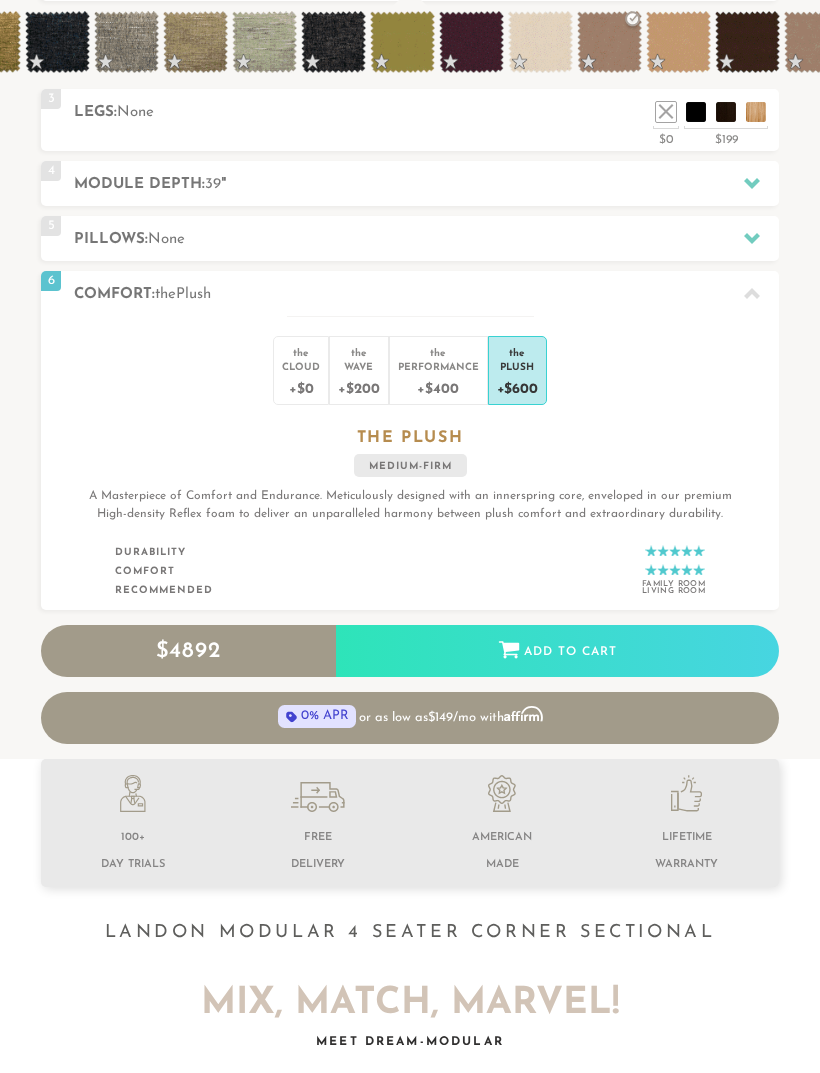 scroll, scrollTop: 1, scrollLeft: 1, axis: both 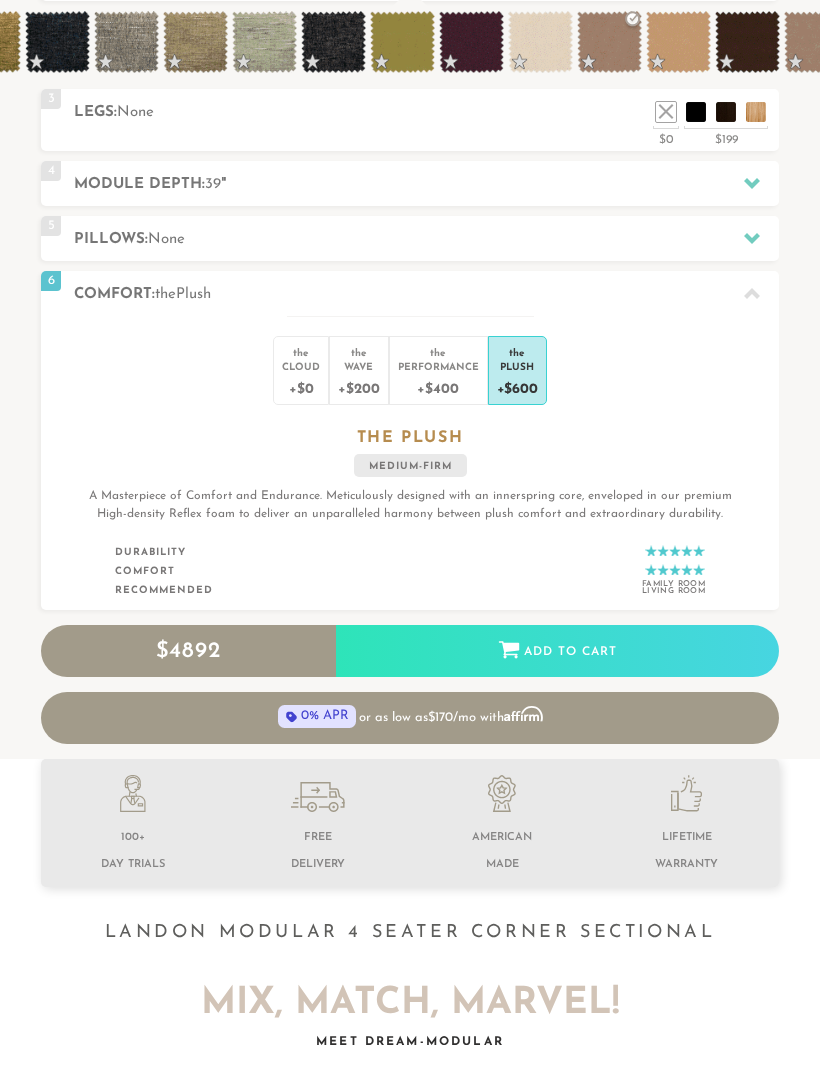click at bounding box center (752, 293) 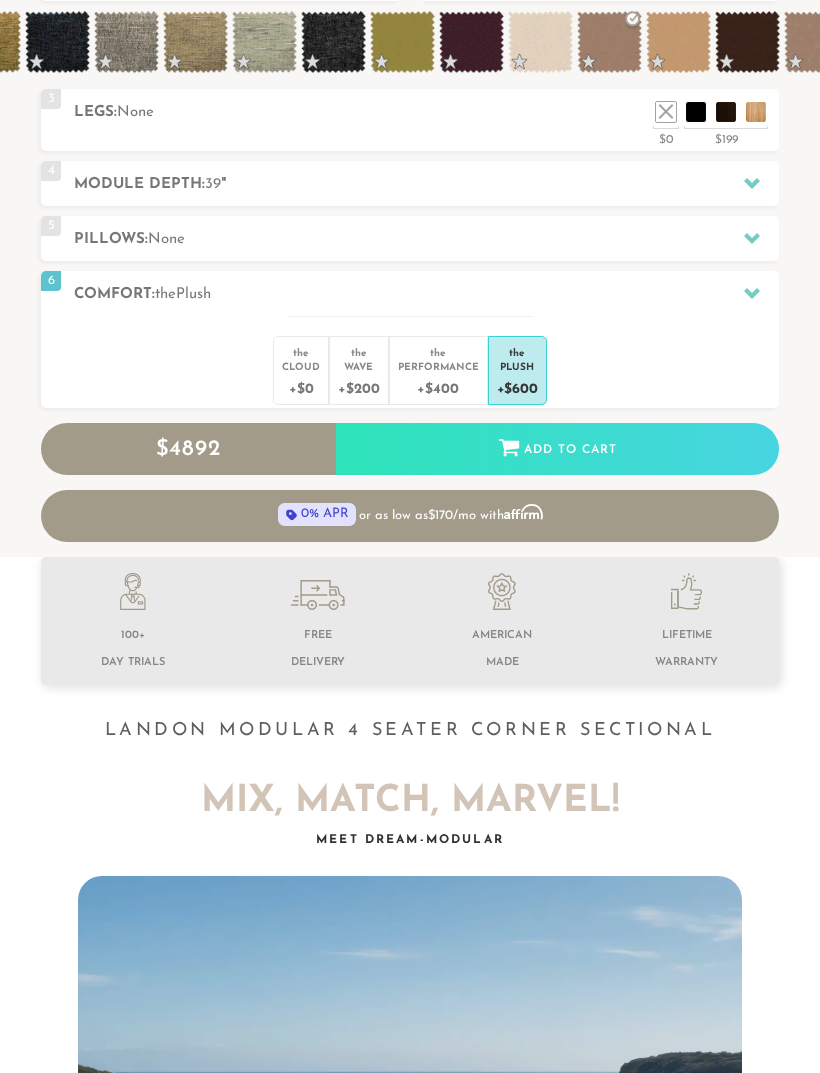 scroll, scrollTop: 18690, scrollLeft: 820, axis: both 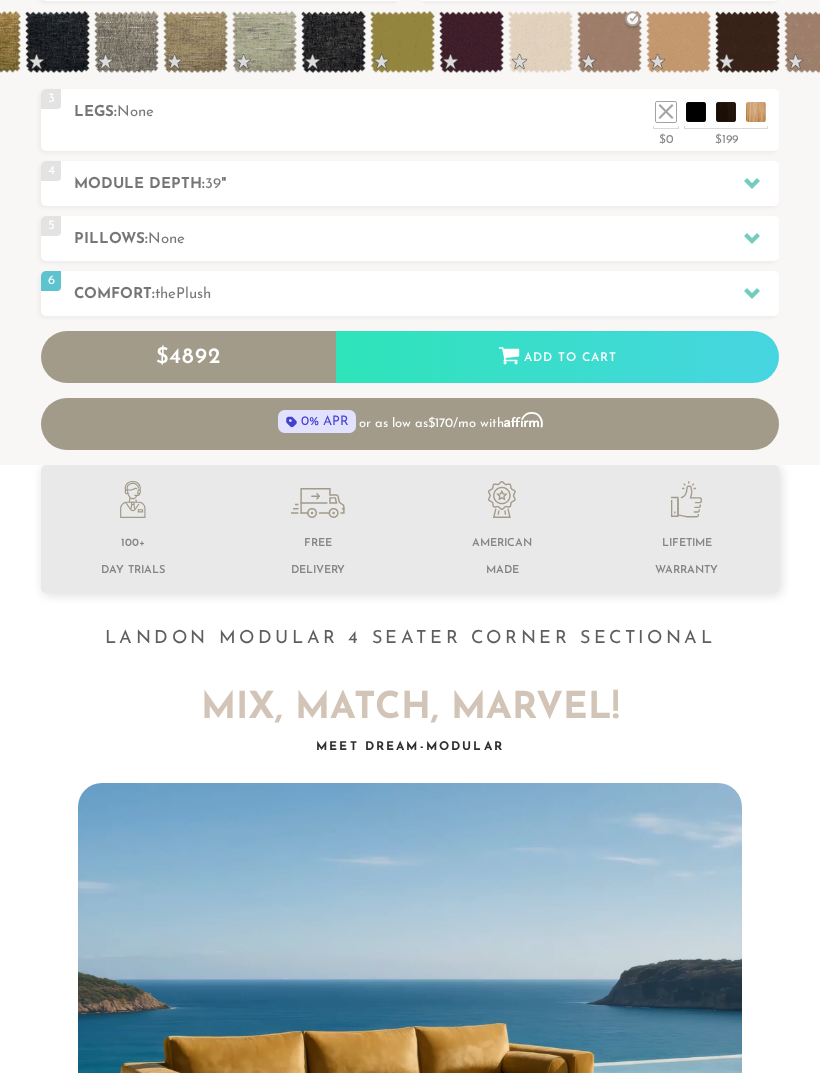 click at bounding box center (752, 183) 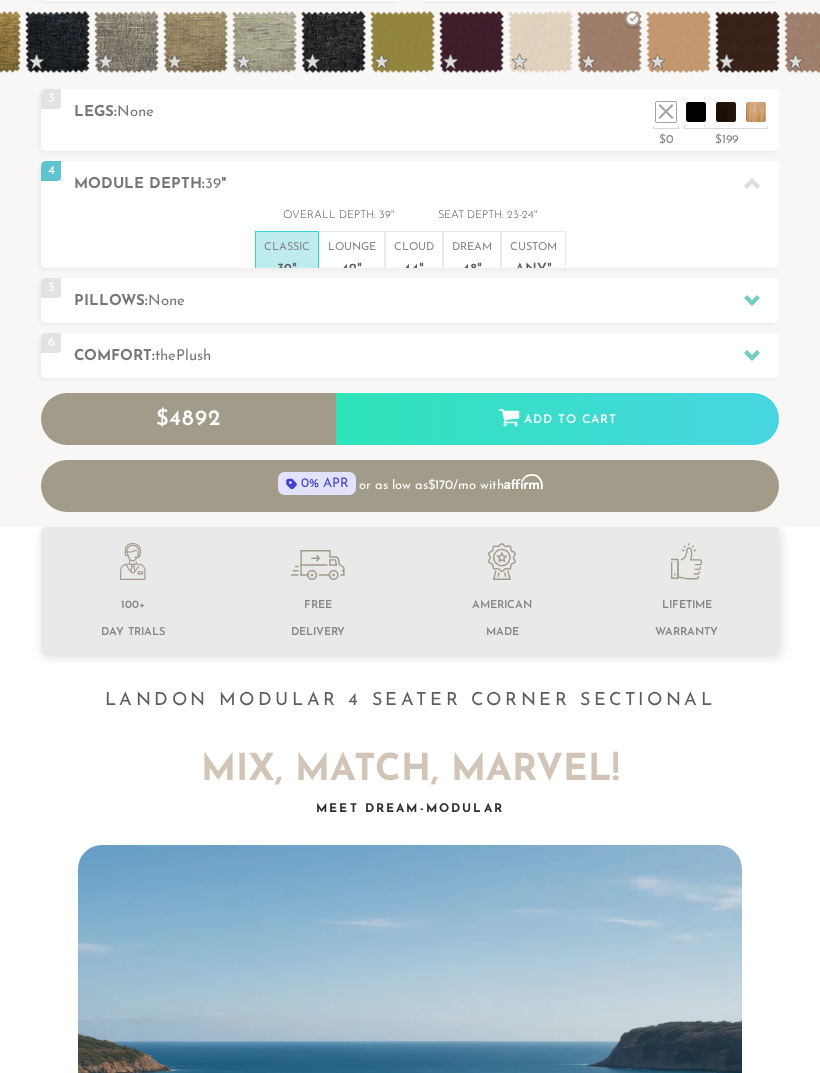scroll, scrollTop: 18752, scrollLeft: 820, axis: both 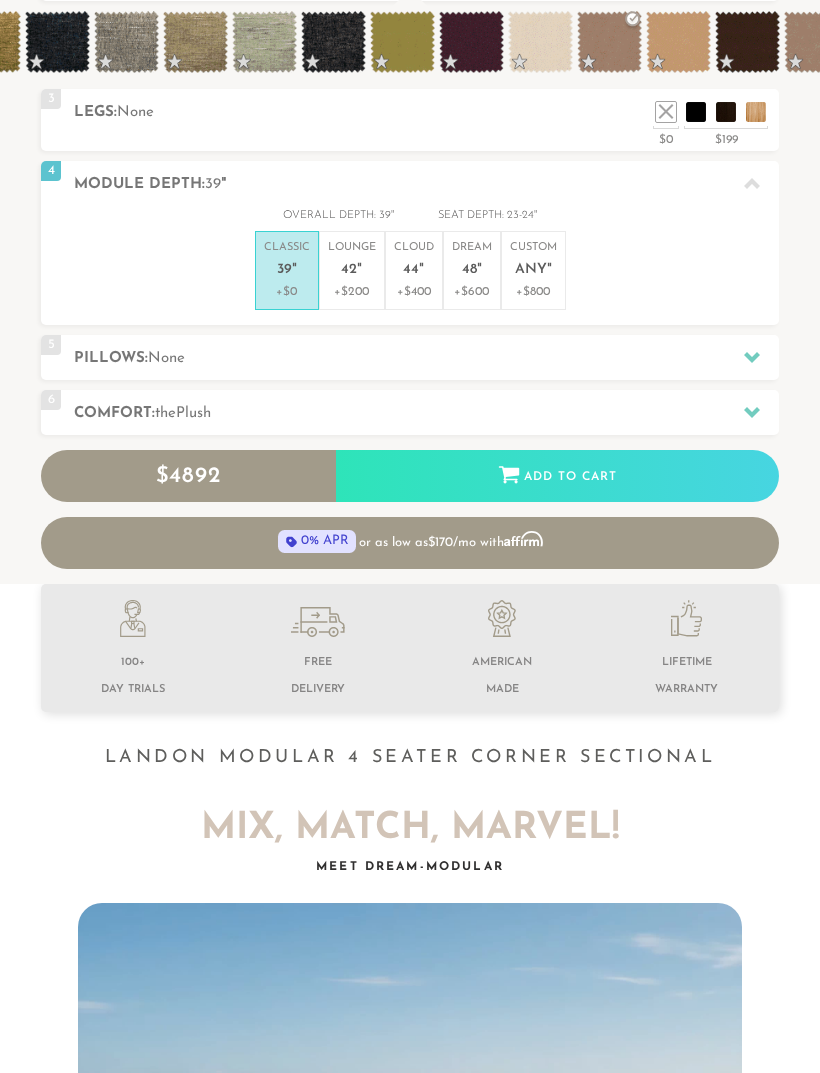 click on "+$200" at bounding box center [352, 292] 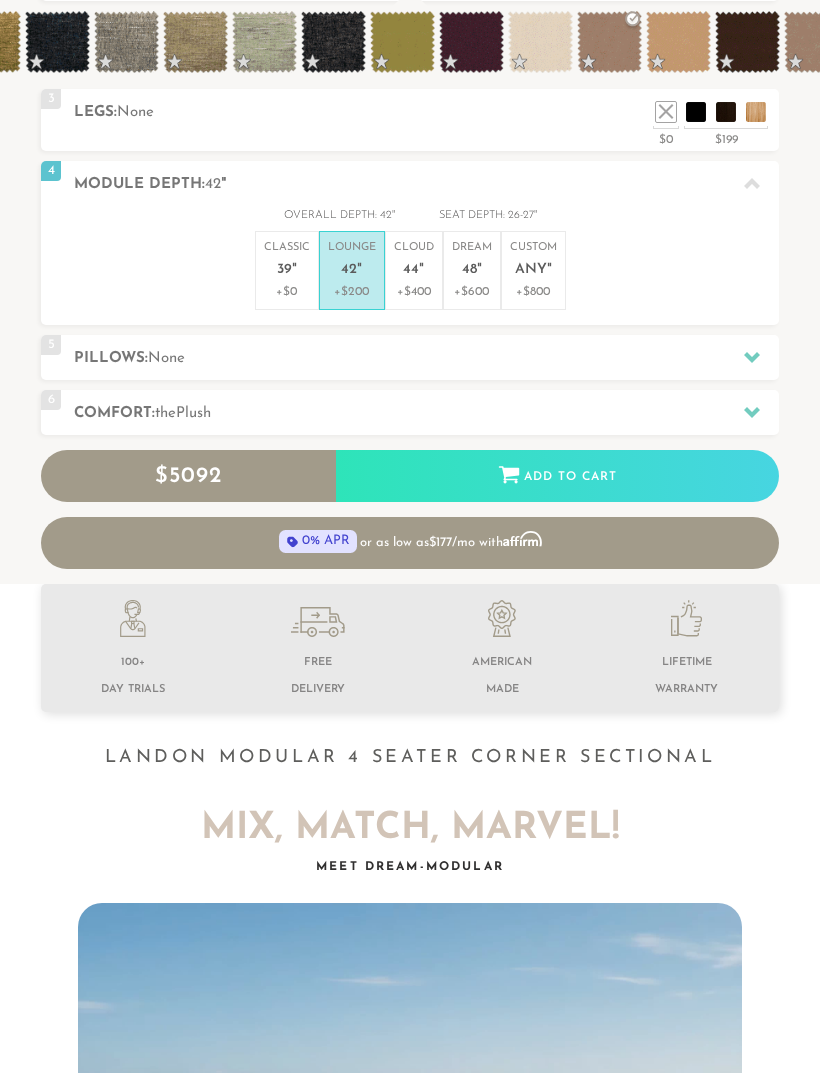 click on "Classic 39 "" at bounding box center [287, 261] 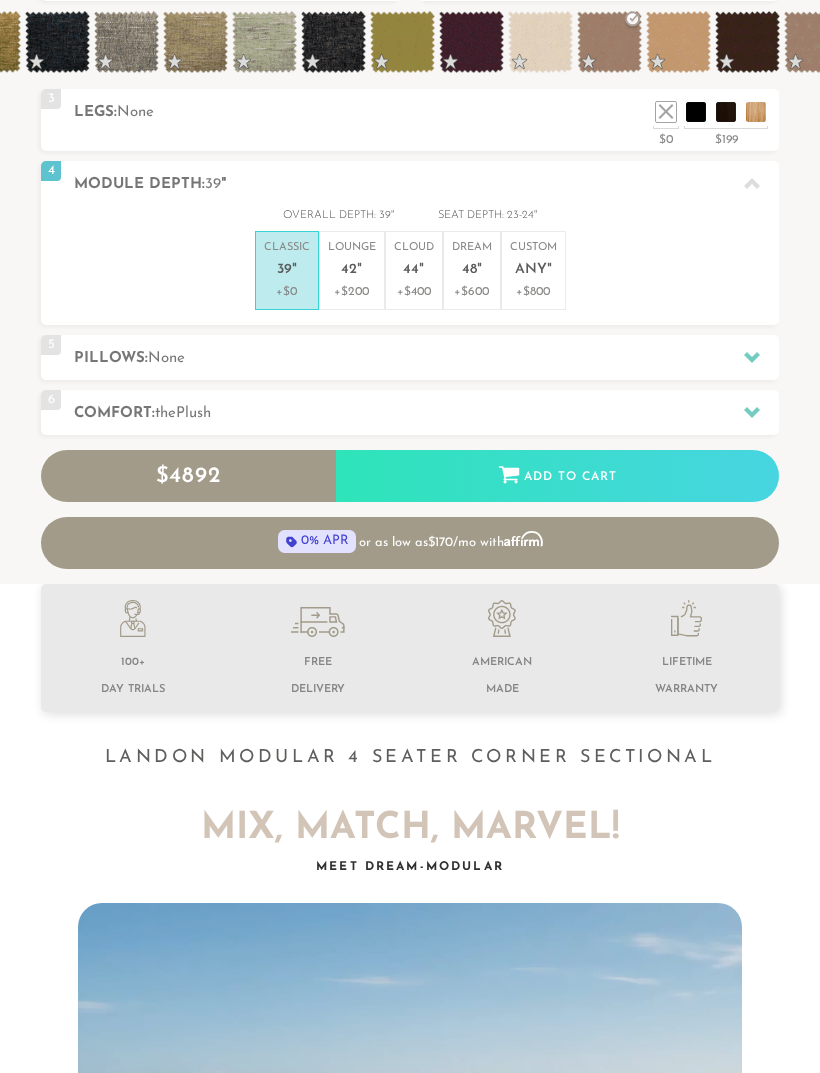 click on "44" at bounding box center (411, 270) 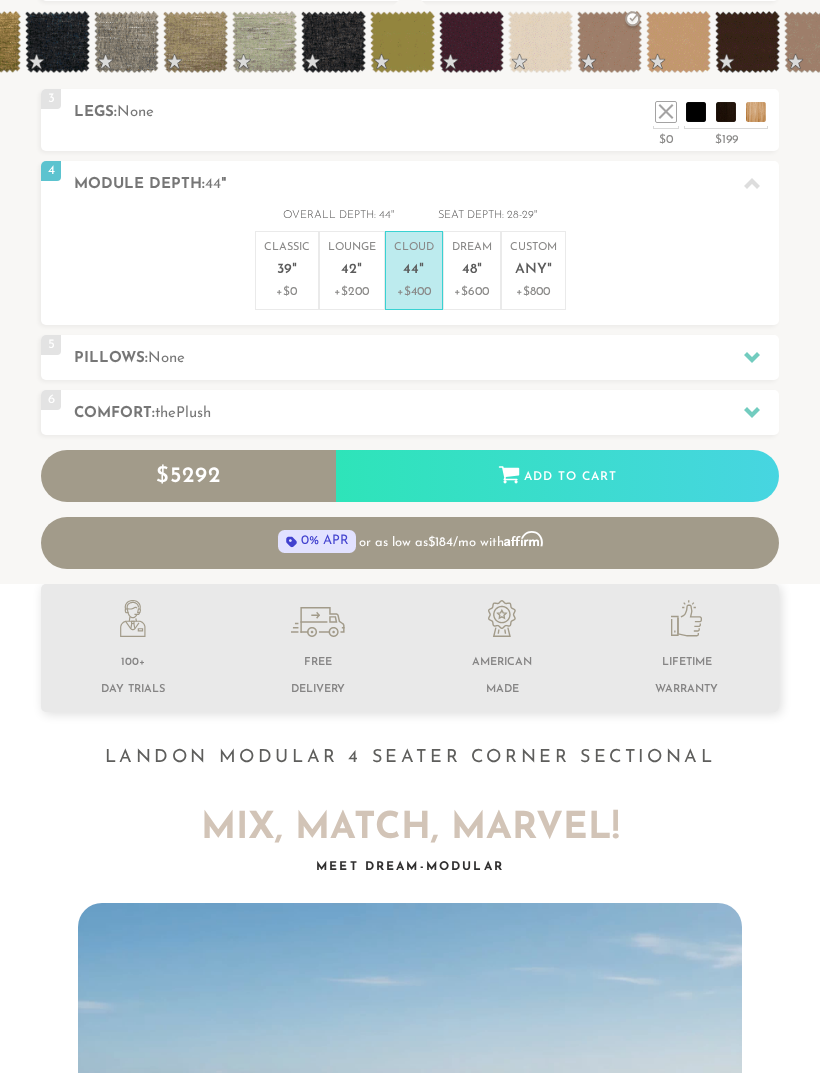 click on "Dream 48 "" at bounding box center (472, 261) 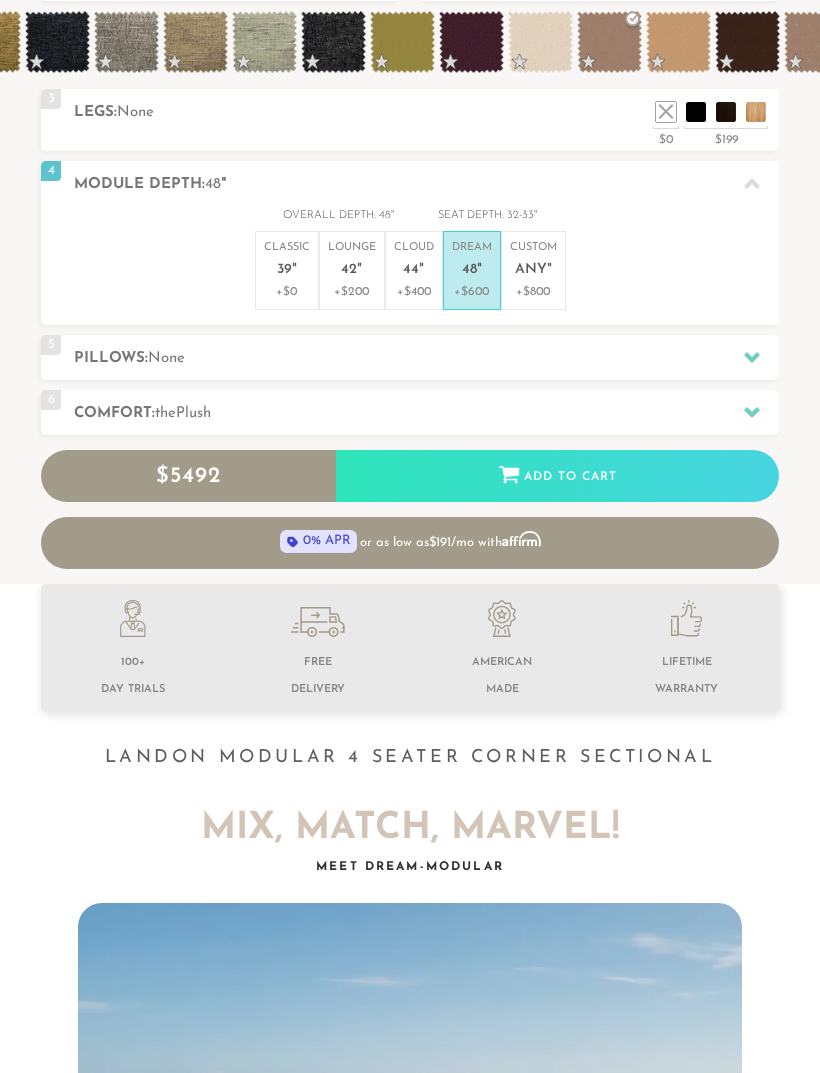 click on "Lounge 42 "" at bounding box center (352, 261) 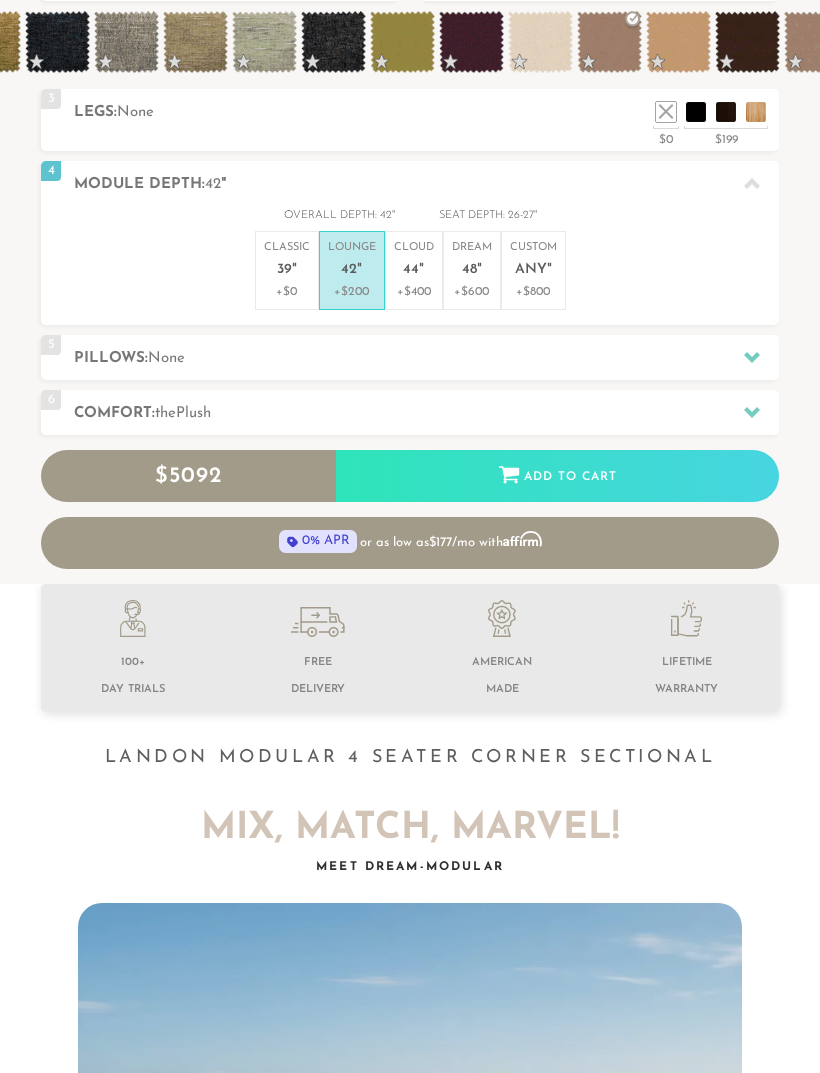 click 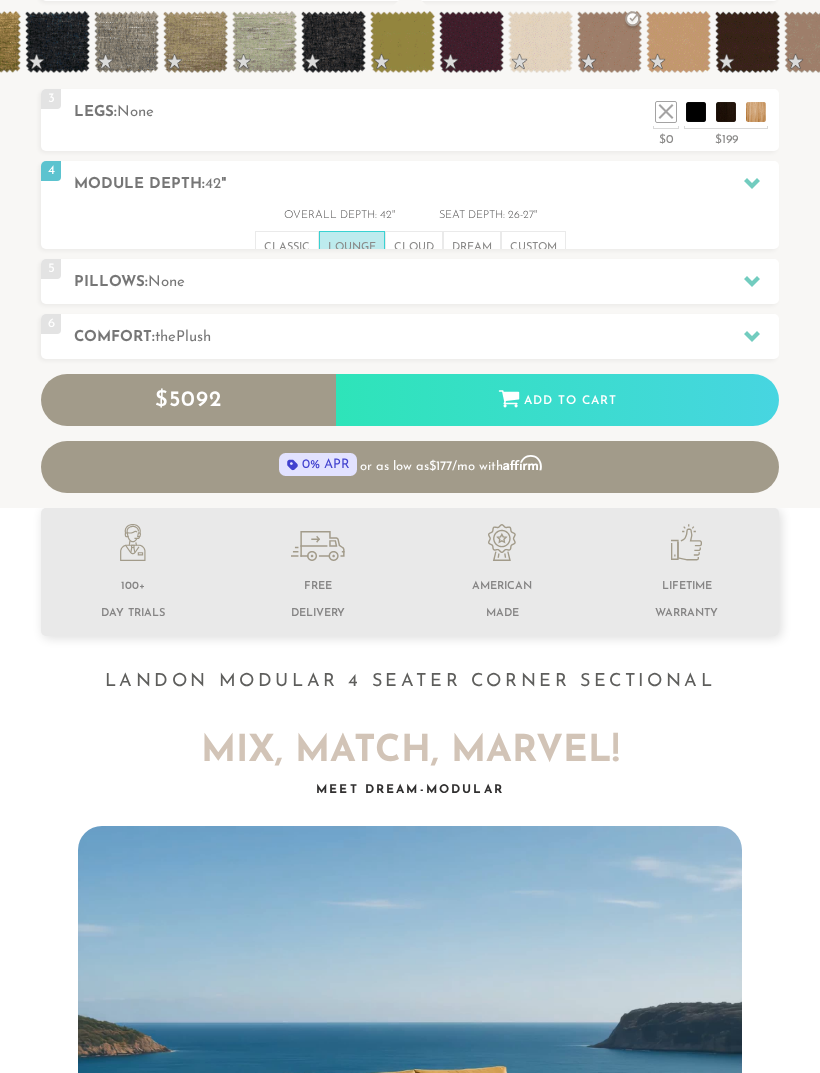 scroll, scrollTop: 18690, scrollLeft: 820, axis: both 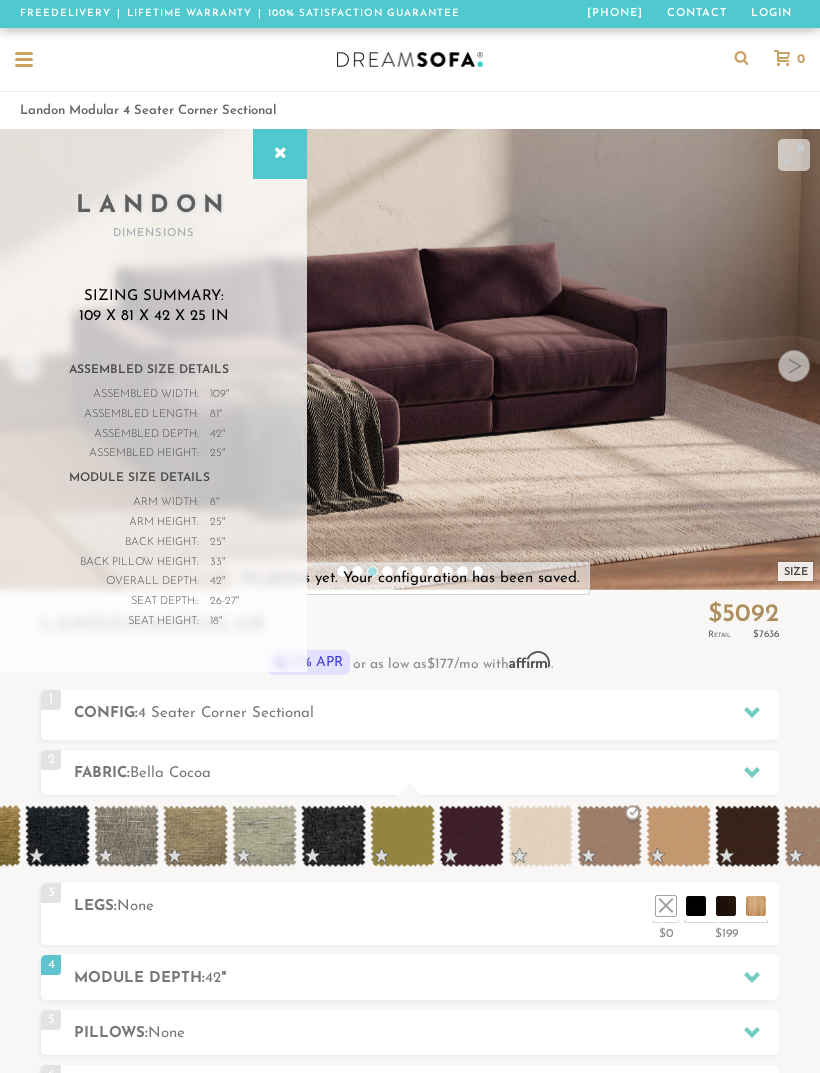 click at bounding box center [280, 154] 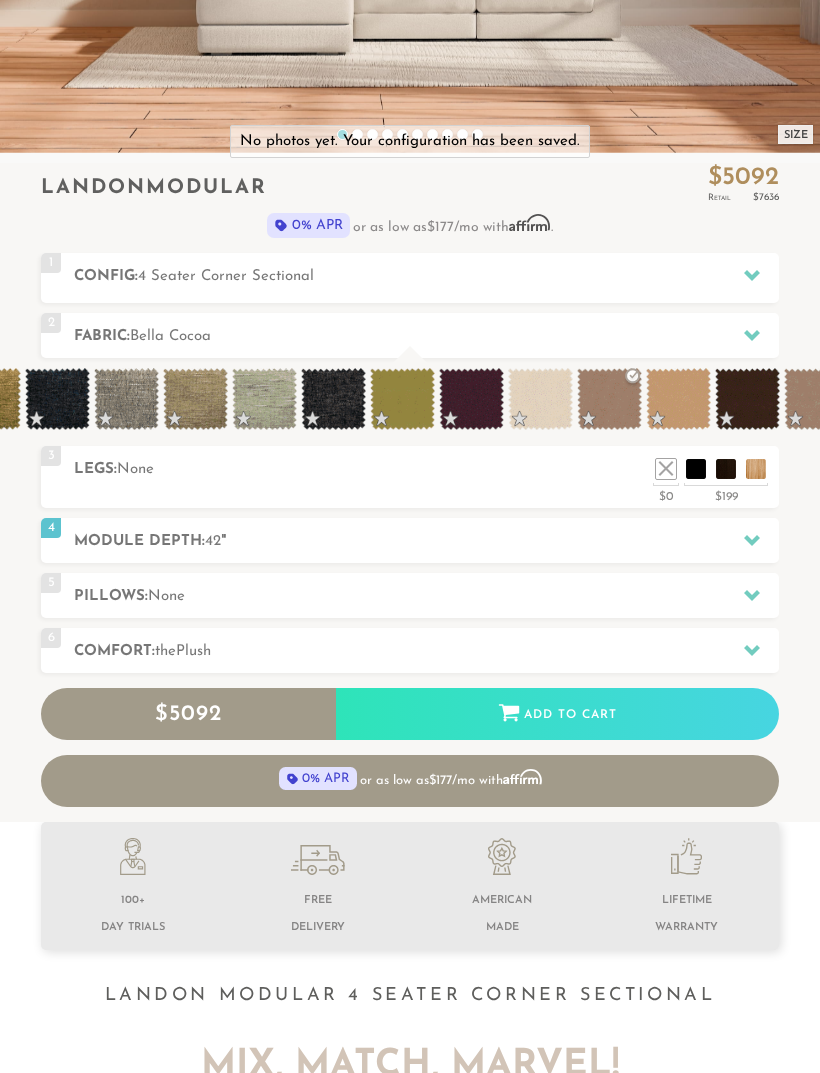 scroll, scrollTop: 434, scrollLeft: 0, axis: vertical 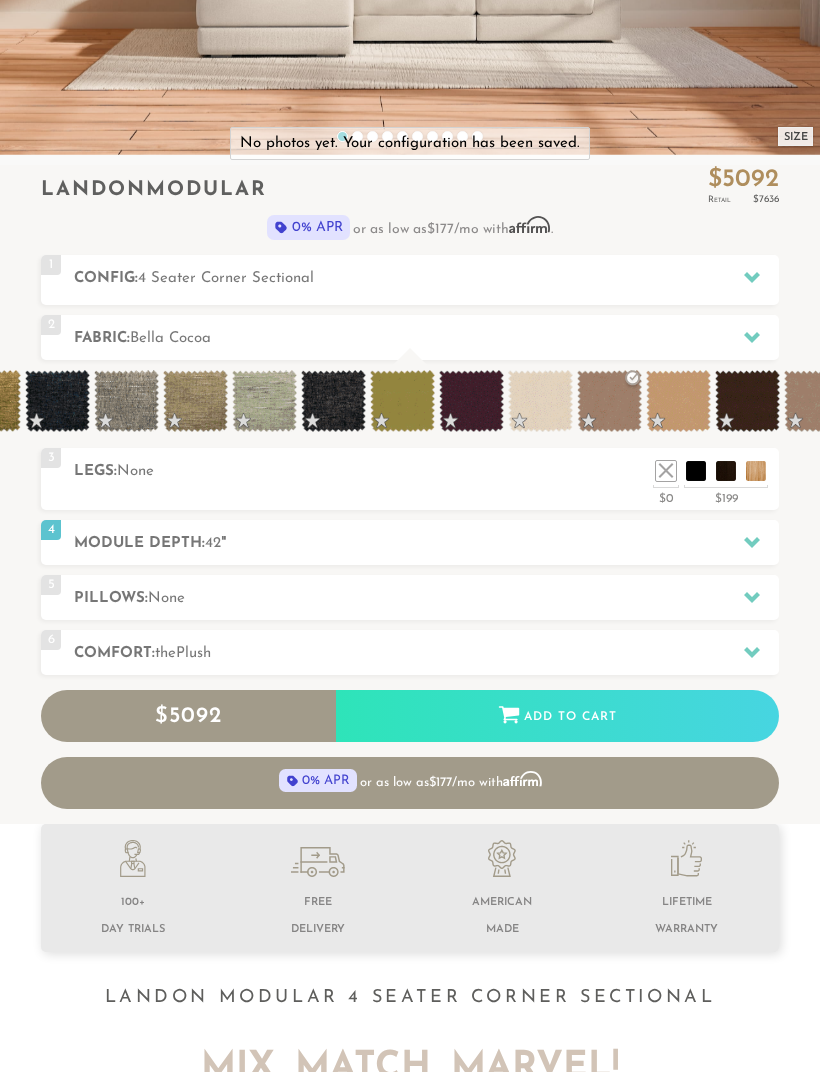 click at bounding box center (752, 278) 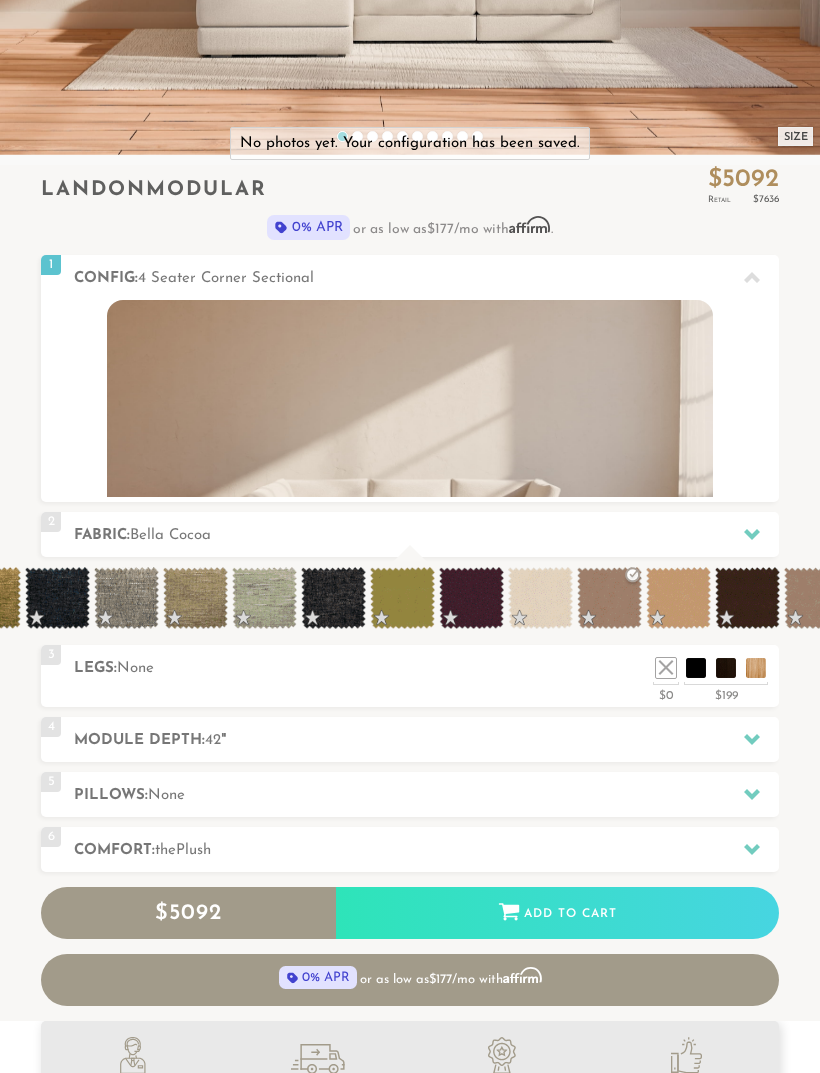 scroll, scrollTop: 18936, scrollLeft: 820, axis: both 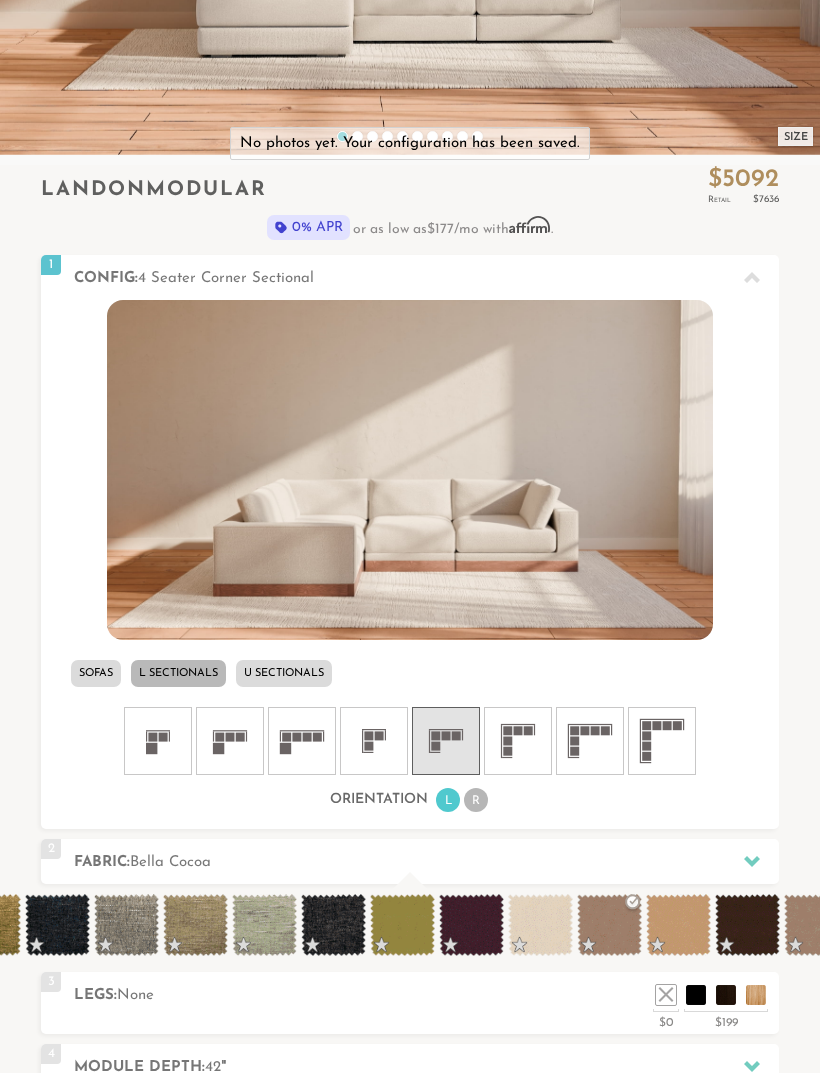 click 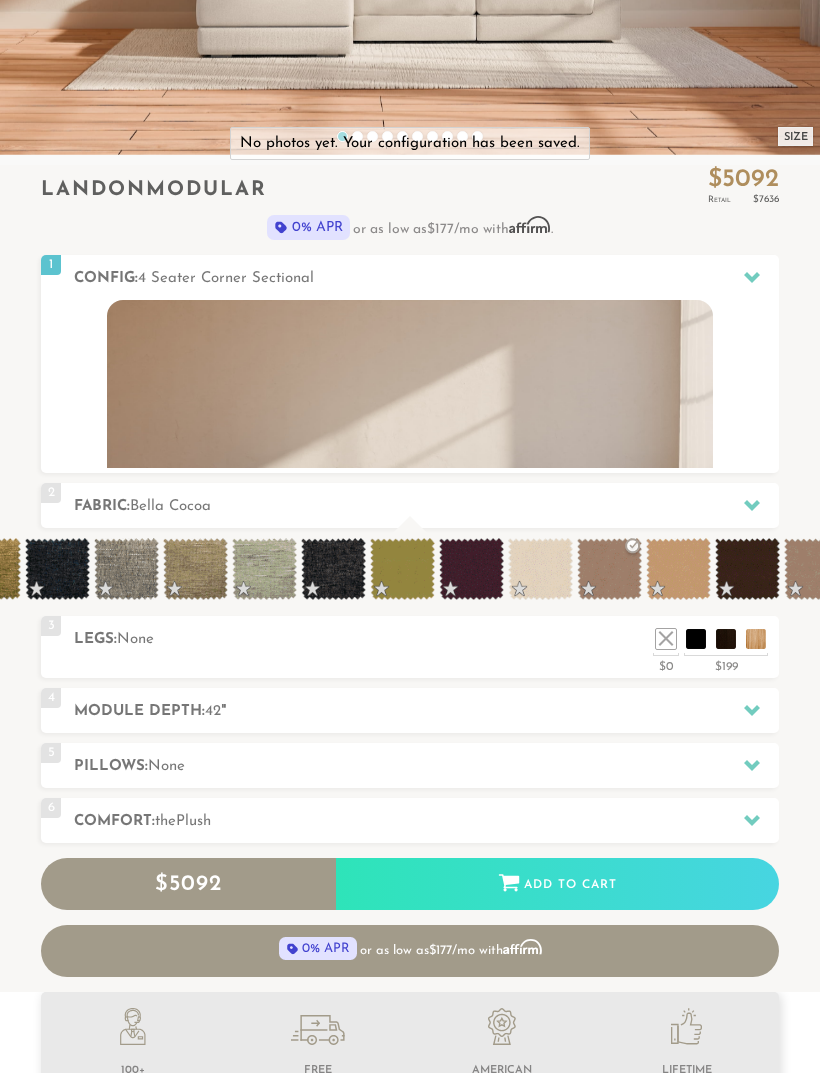 scroll, scrollTop: 18690, scrollLeft: 820, axis: both 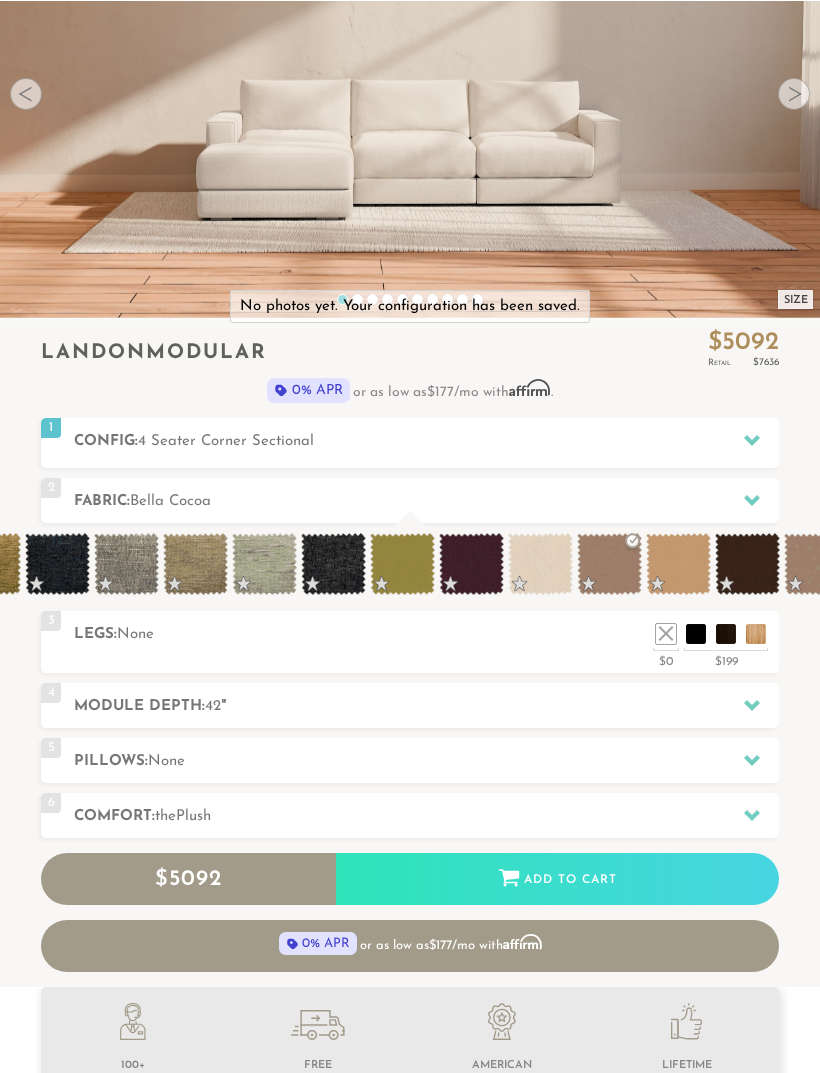 click 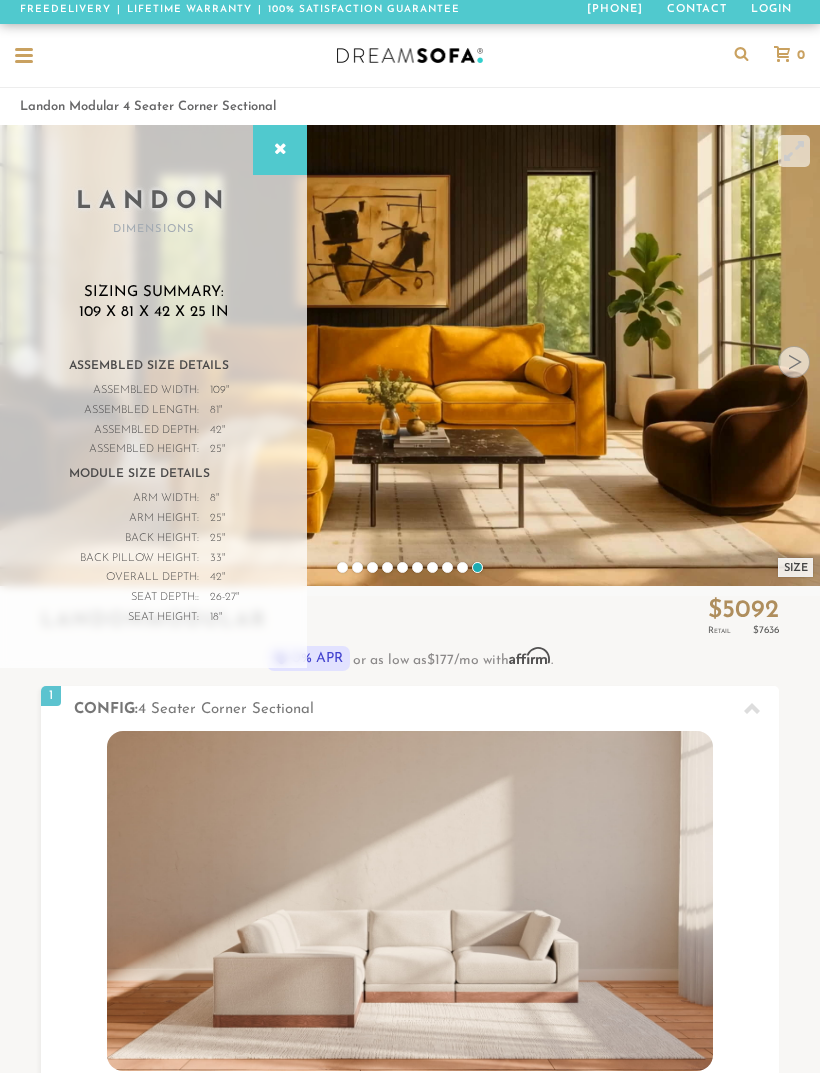 scroll, scrollTop: 0, scrollLeft: 0, axis: both 